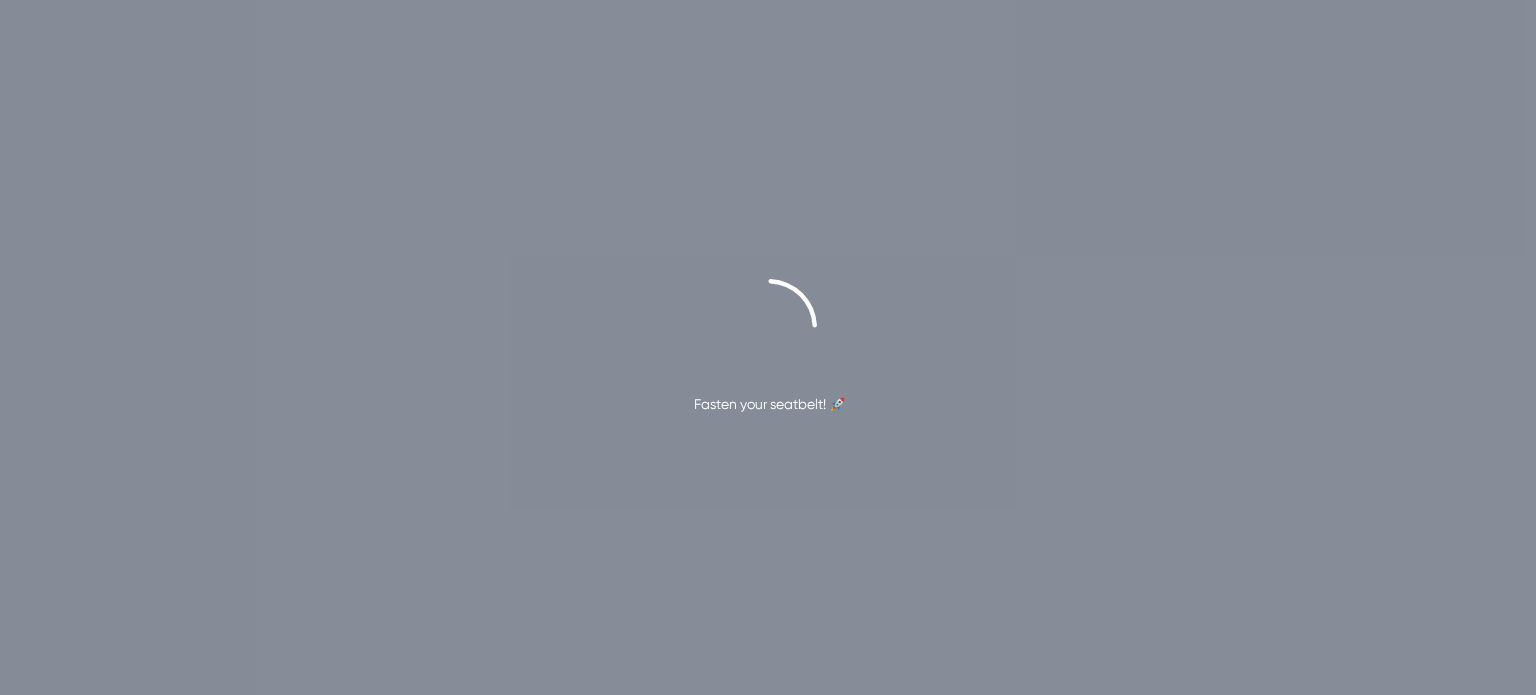 scroll, scrollTop: 0, scrollLeft: 0, axis: both 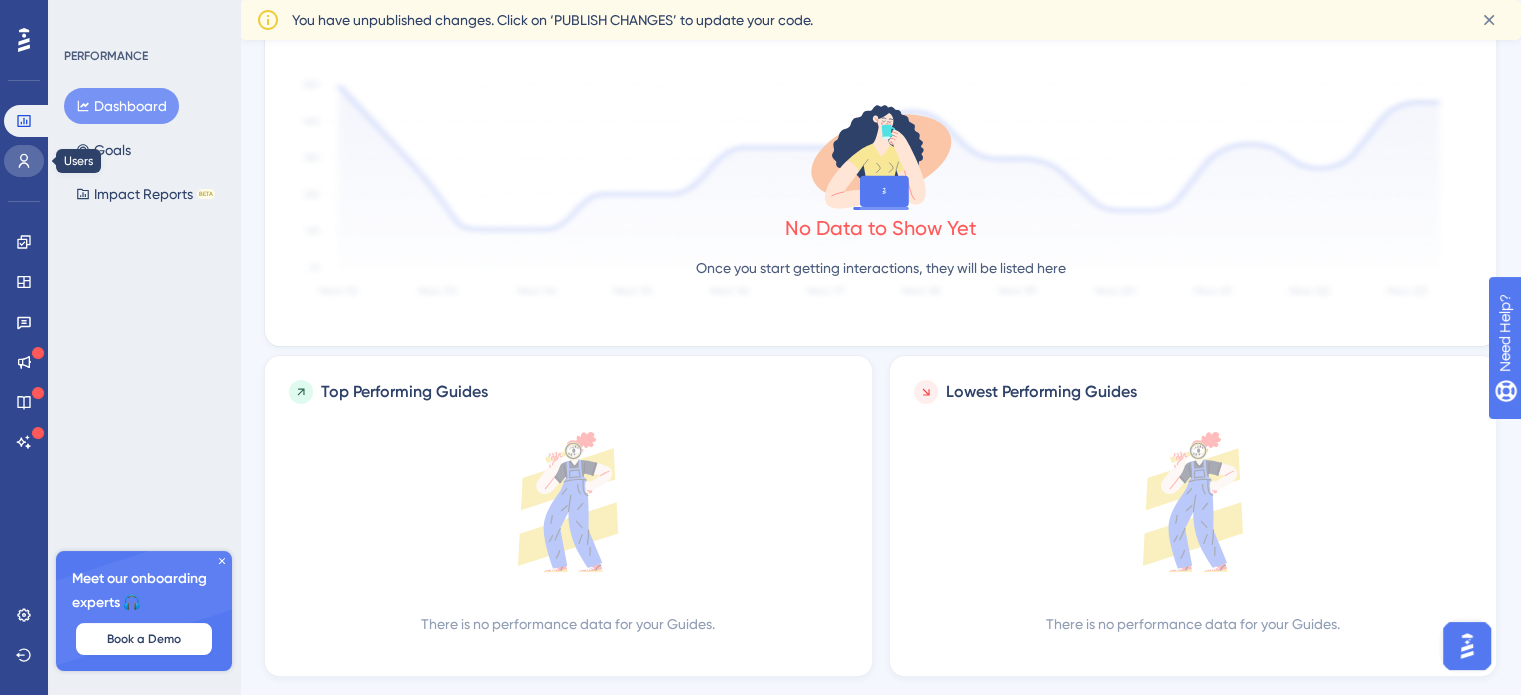 click 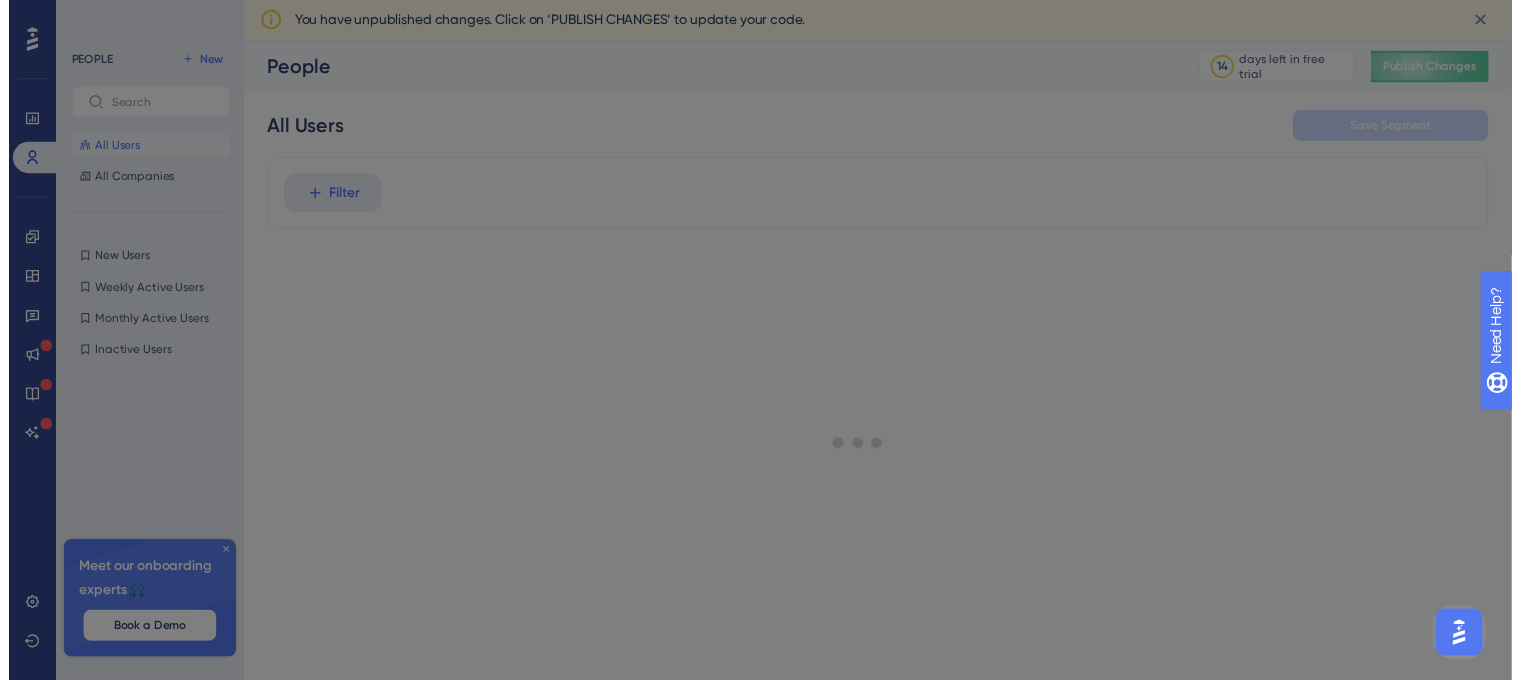 scroll, scrollTop: 0, scrollLeft: 0, axis: both 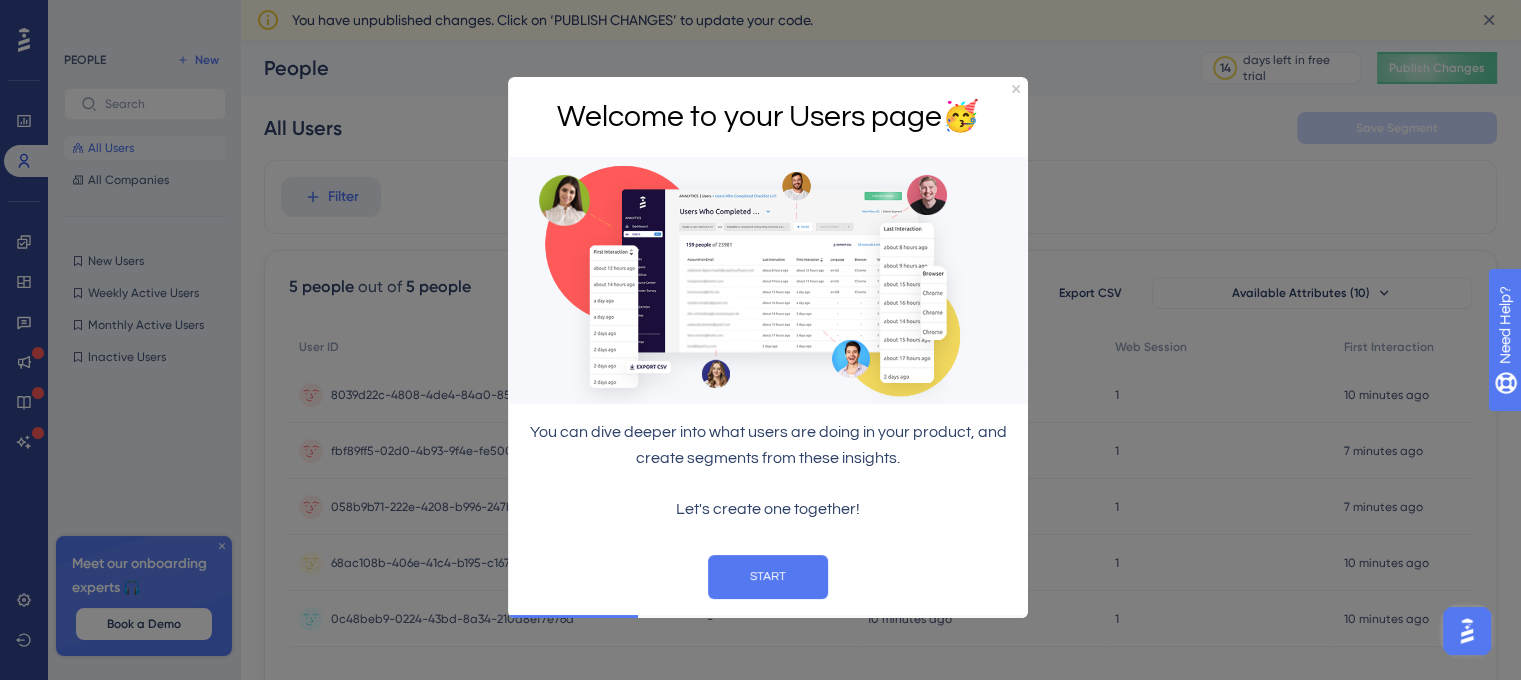 click on "Welcome to your Users page  🥳" at bounding box center (768, 116) 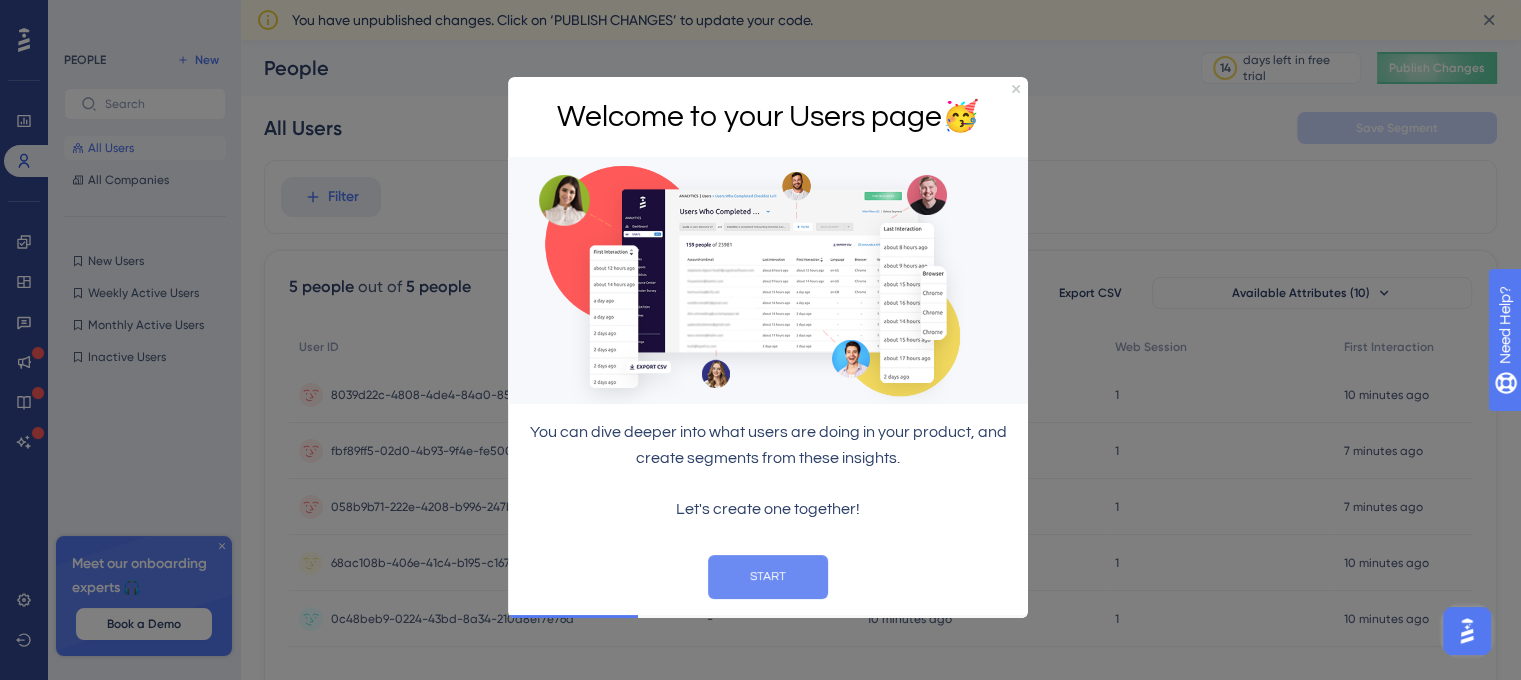 click on "START" at bounding box center (768, 576) 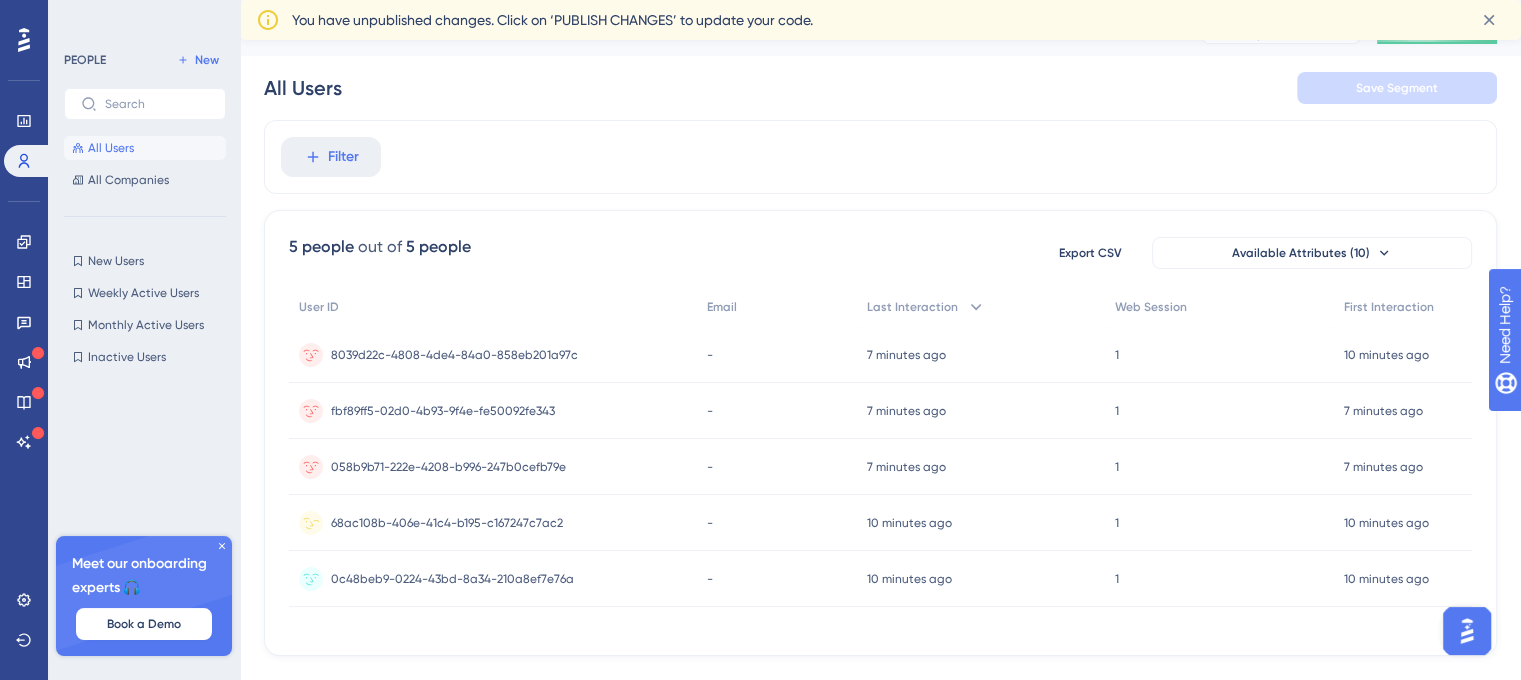 scroll, scrollTop: 79, scrollLeft: 0, axis: vertical 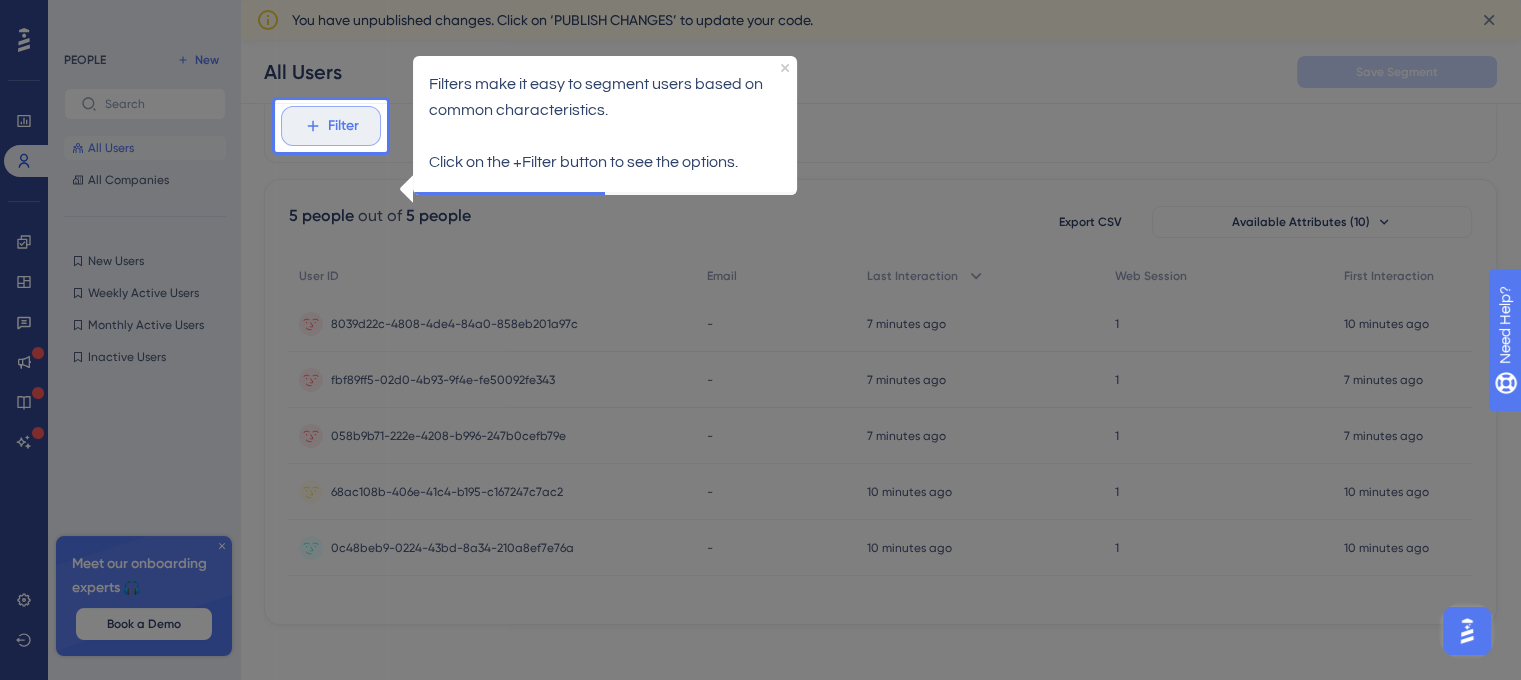 click on "Filter" at bounding box center (343, 126) 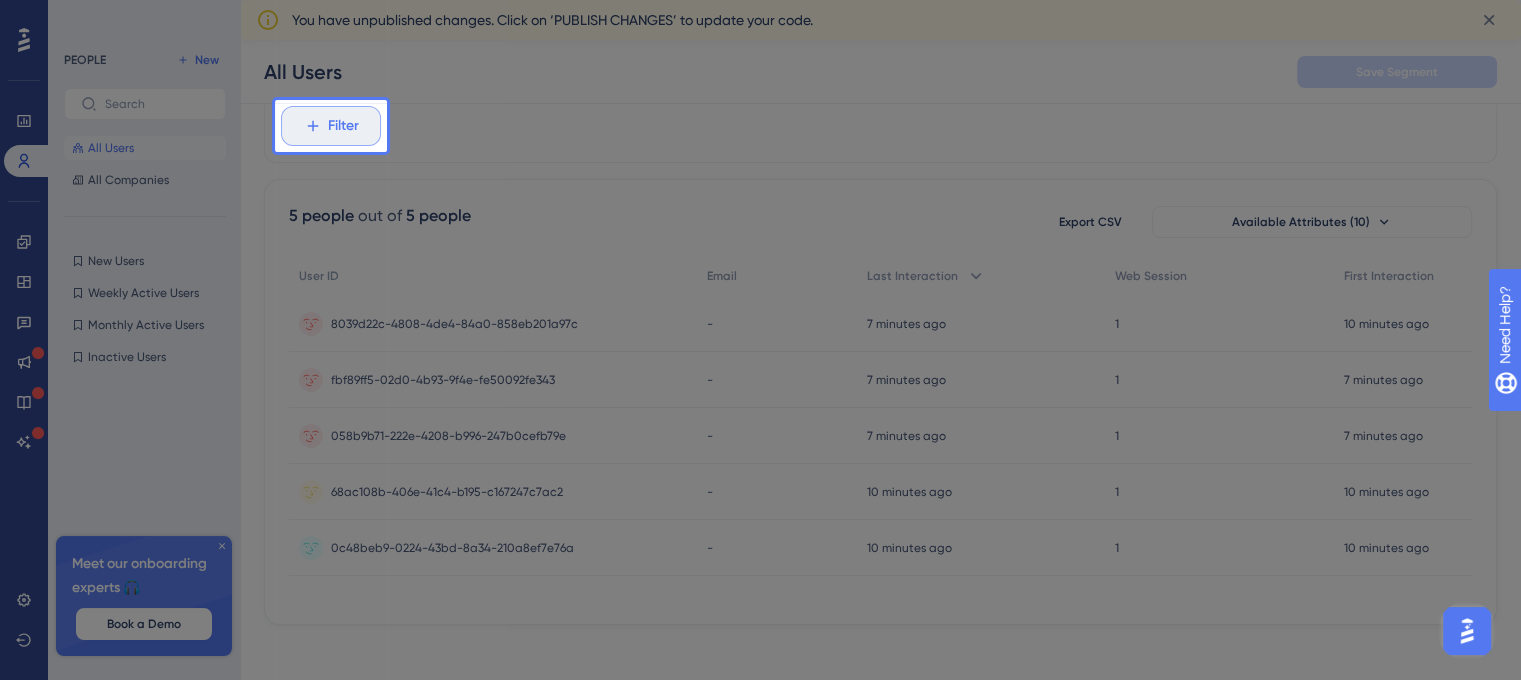 scroll, scrollTop: 156, scrollLeft: 0, axis: vertical 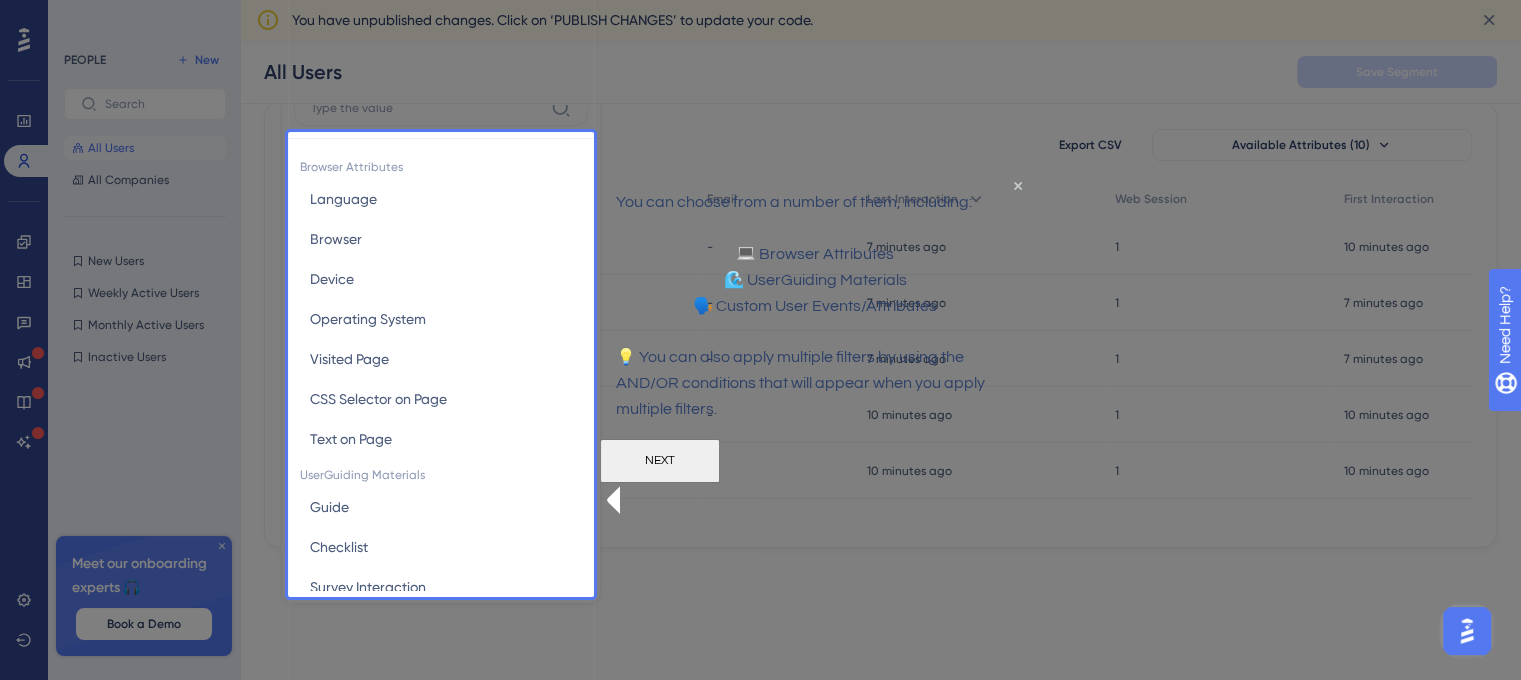 click on "NEXT" at bounding box center [660, 461] 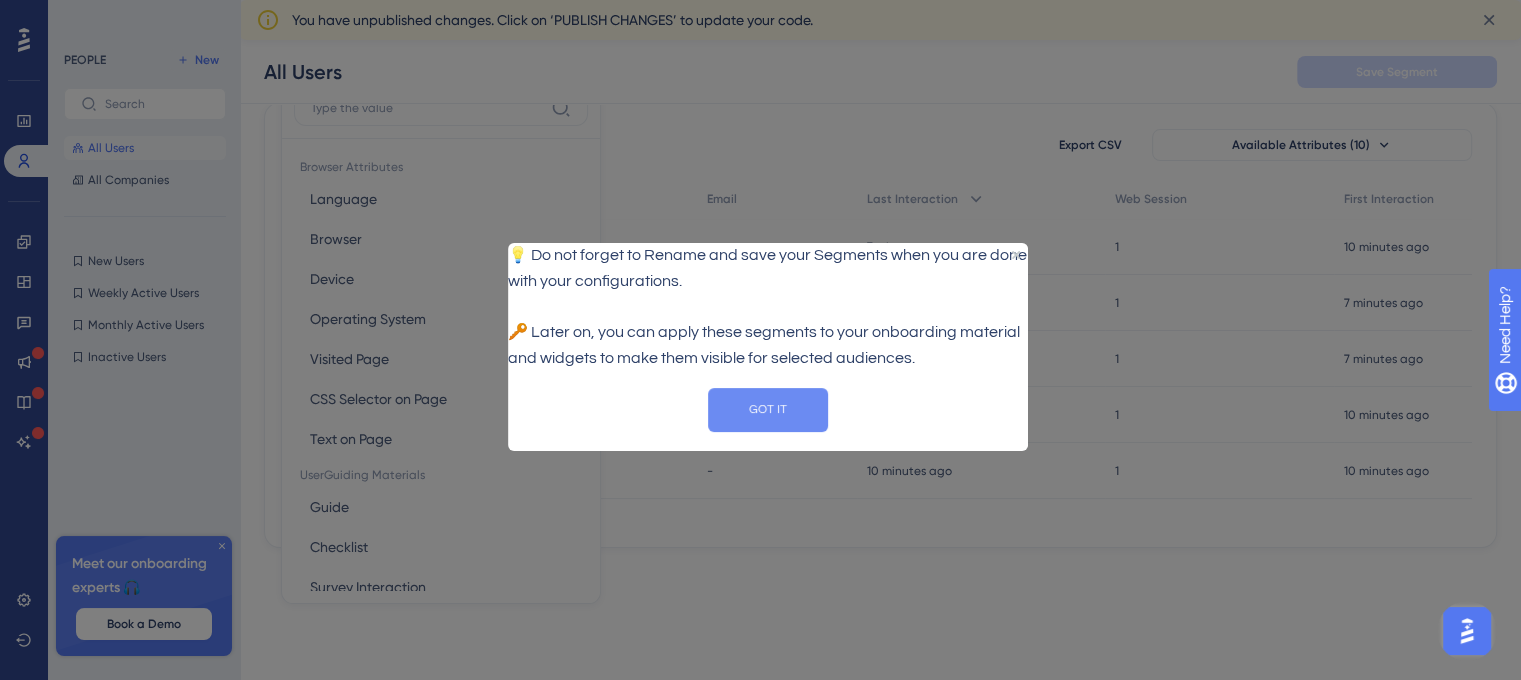 click on "GOT IT" at bounding box center (768, 410) 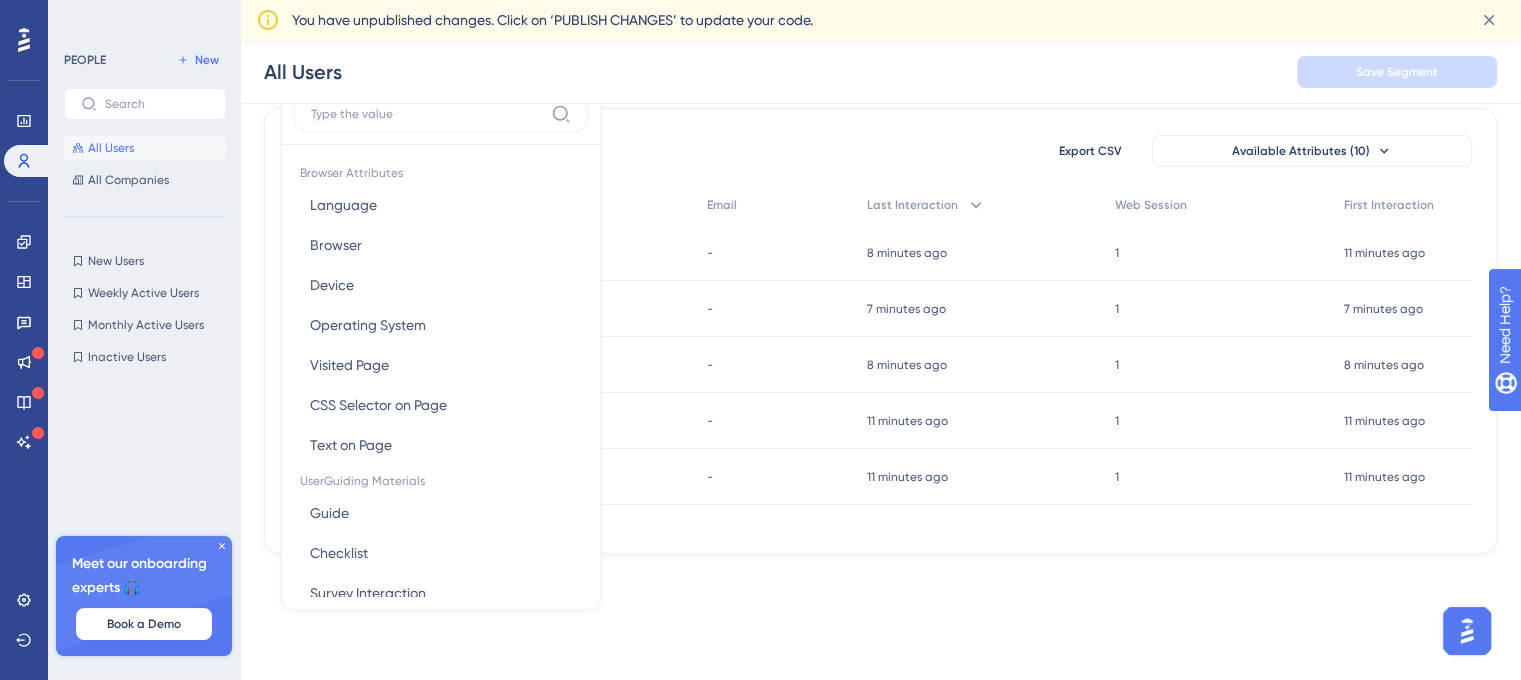 scroll, scrollTop: 0, scrollLeft: 0, axis: both 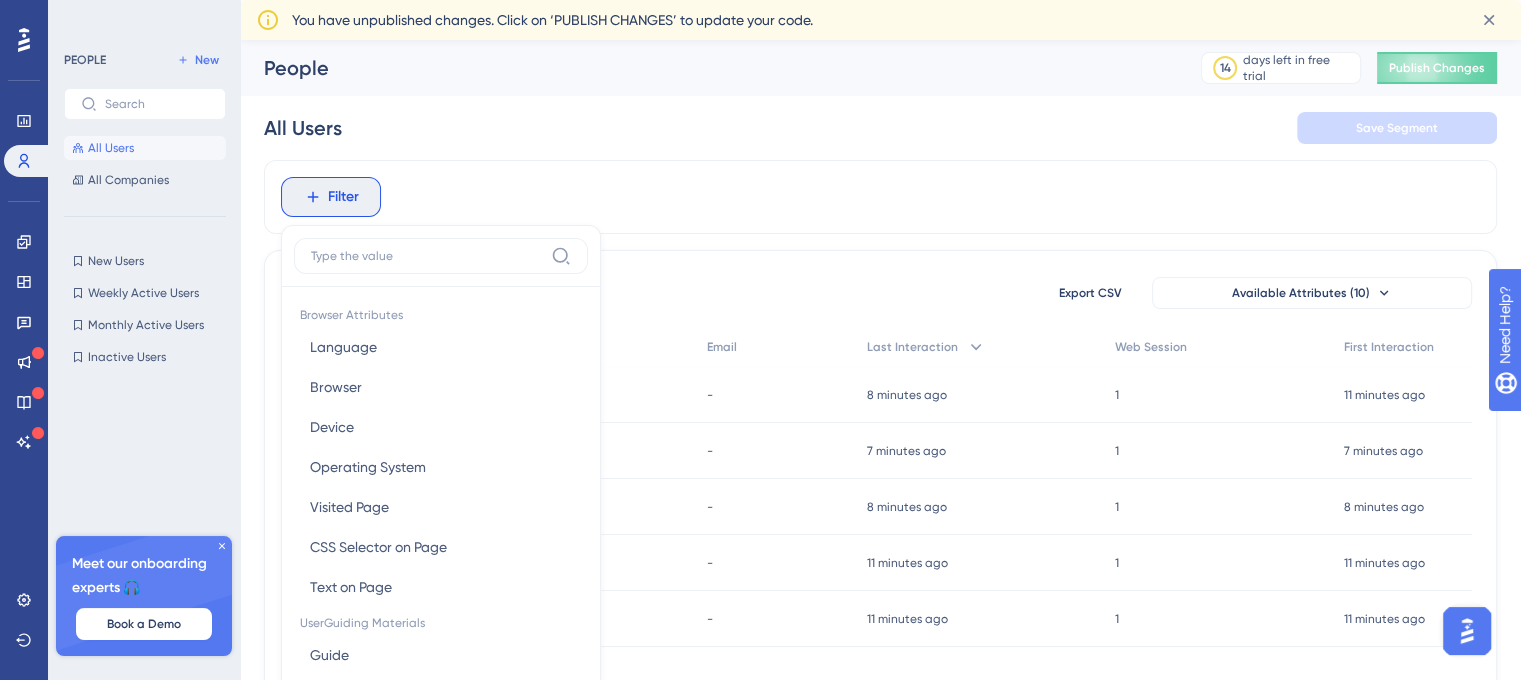 click on "All Users" at bounding box center (111, 148) 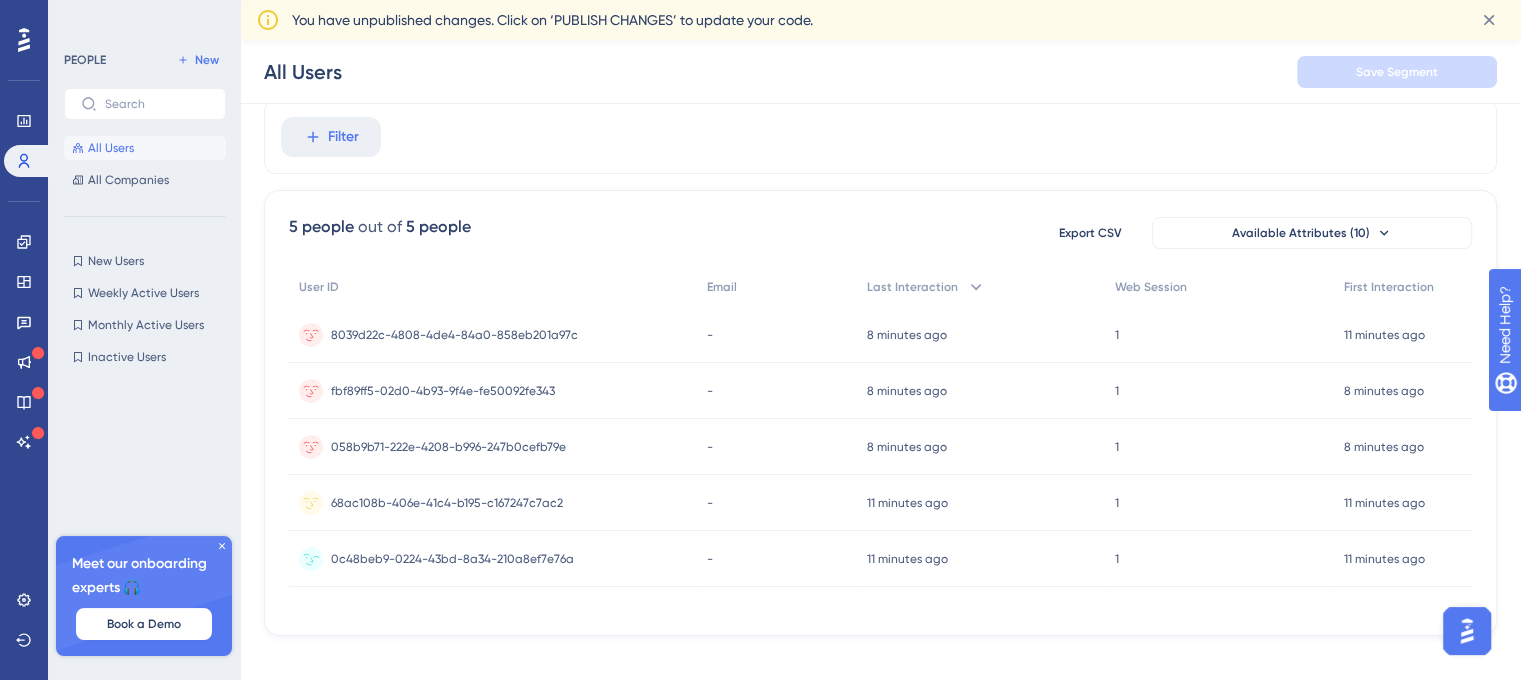 scroll, scrollTop: 79, scrollLeft: 0, axis: vertical 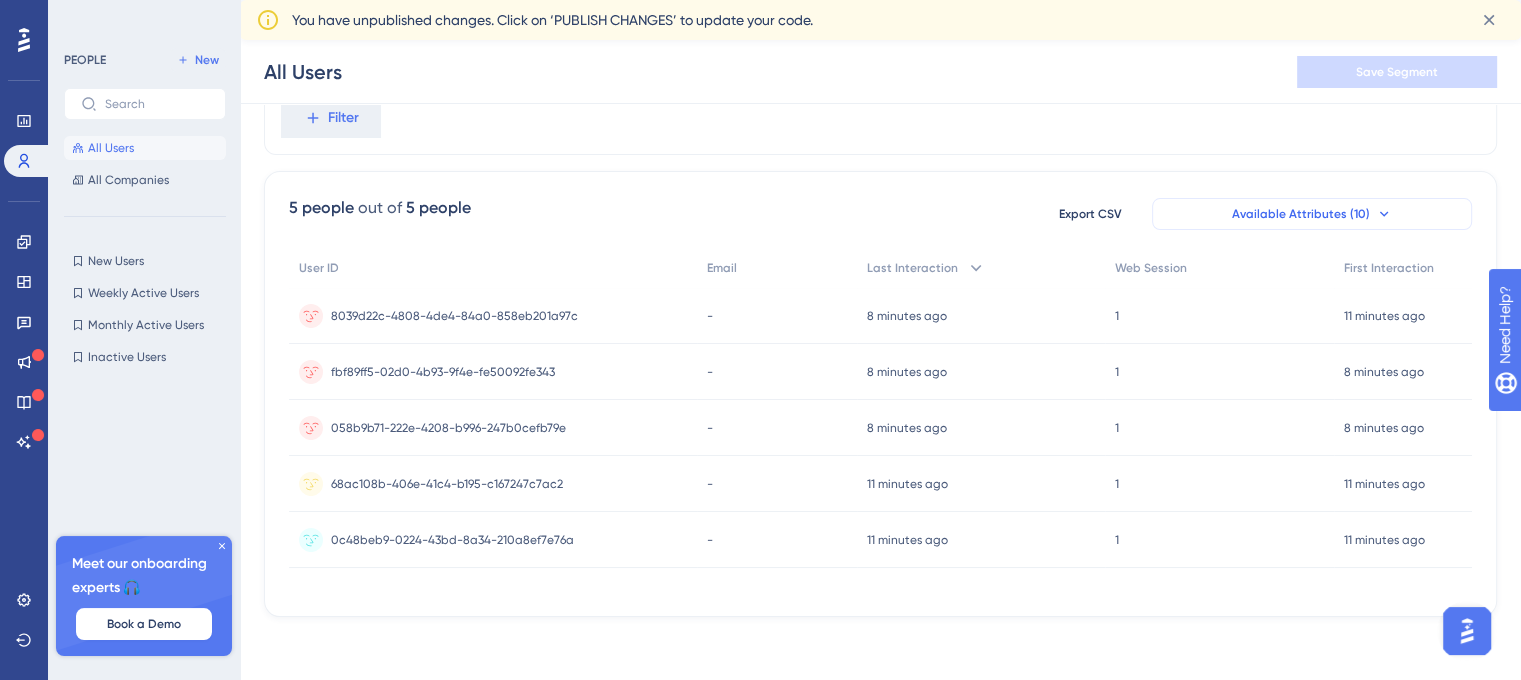click on "Available Attributes (10)" at bounding box center (1301, 214) 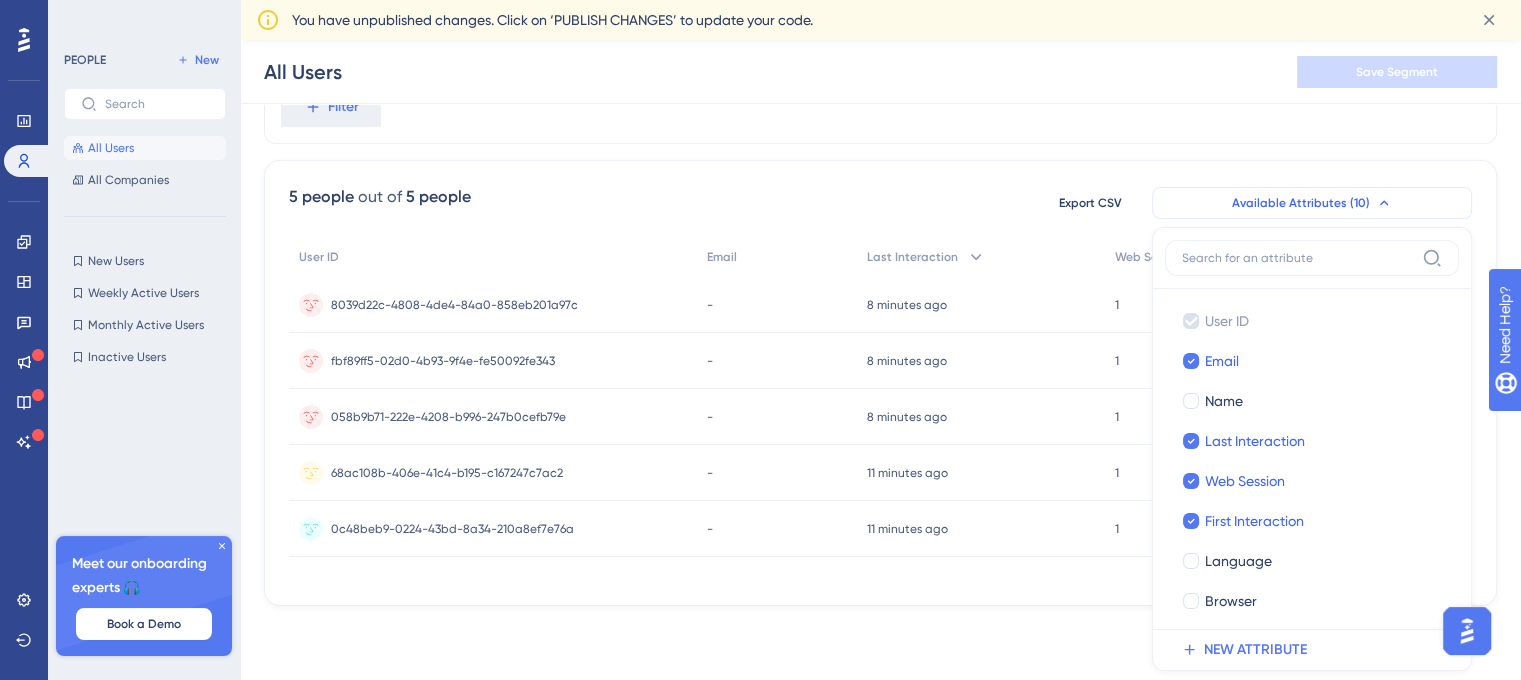 click on "Available Attributes (10)" at bounding box center [1301, 203] 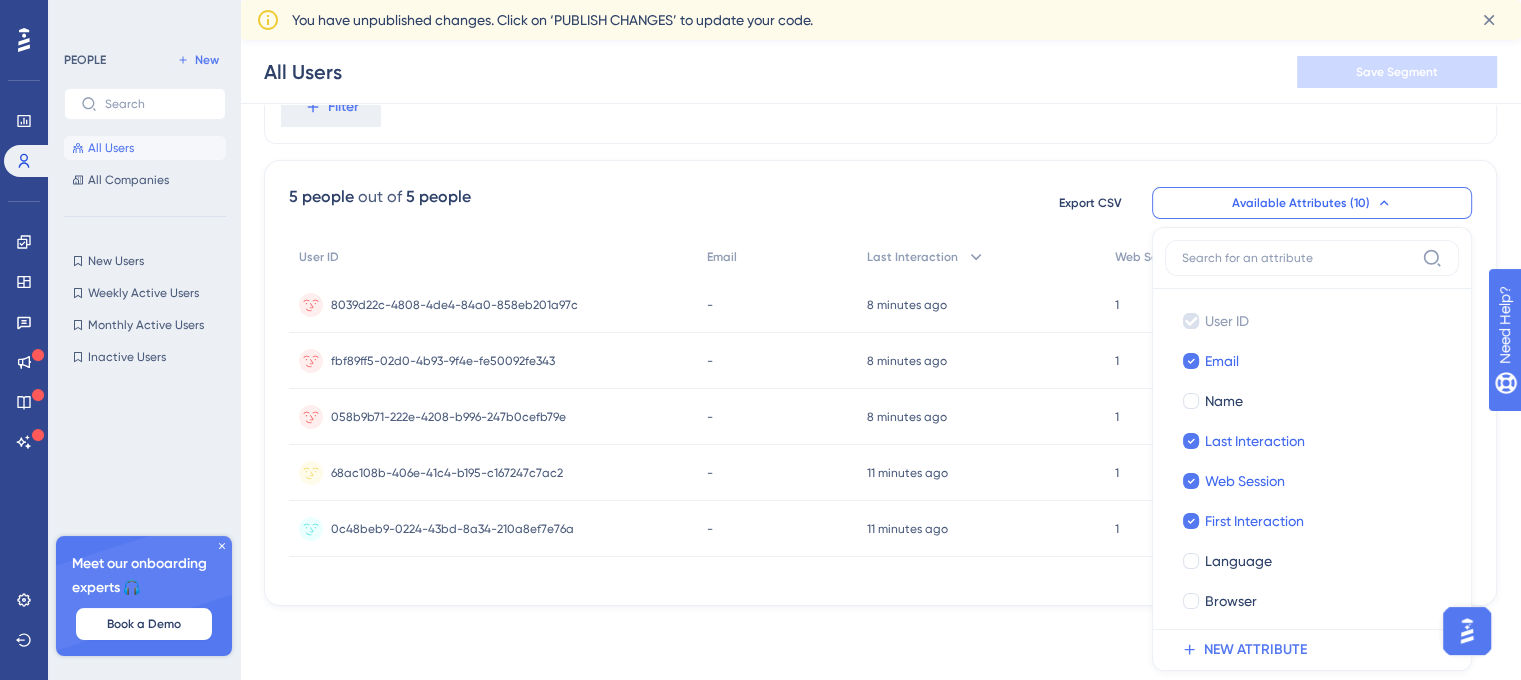 scroll, scrollTop: 87, scrollLeft: 0, axis: vertical 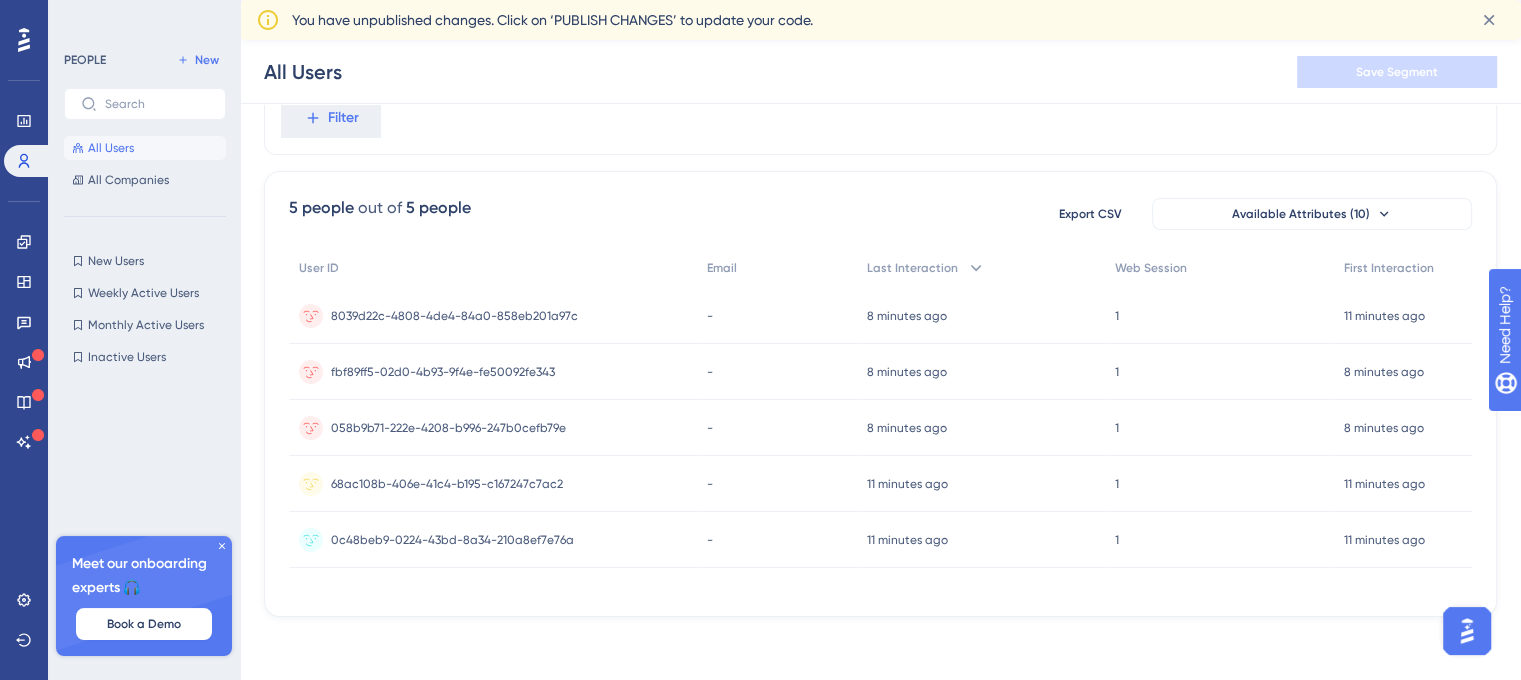 click 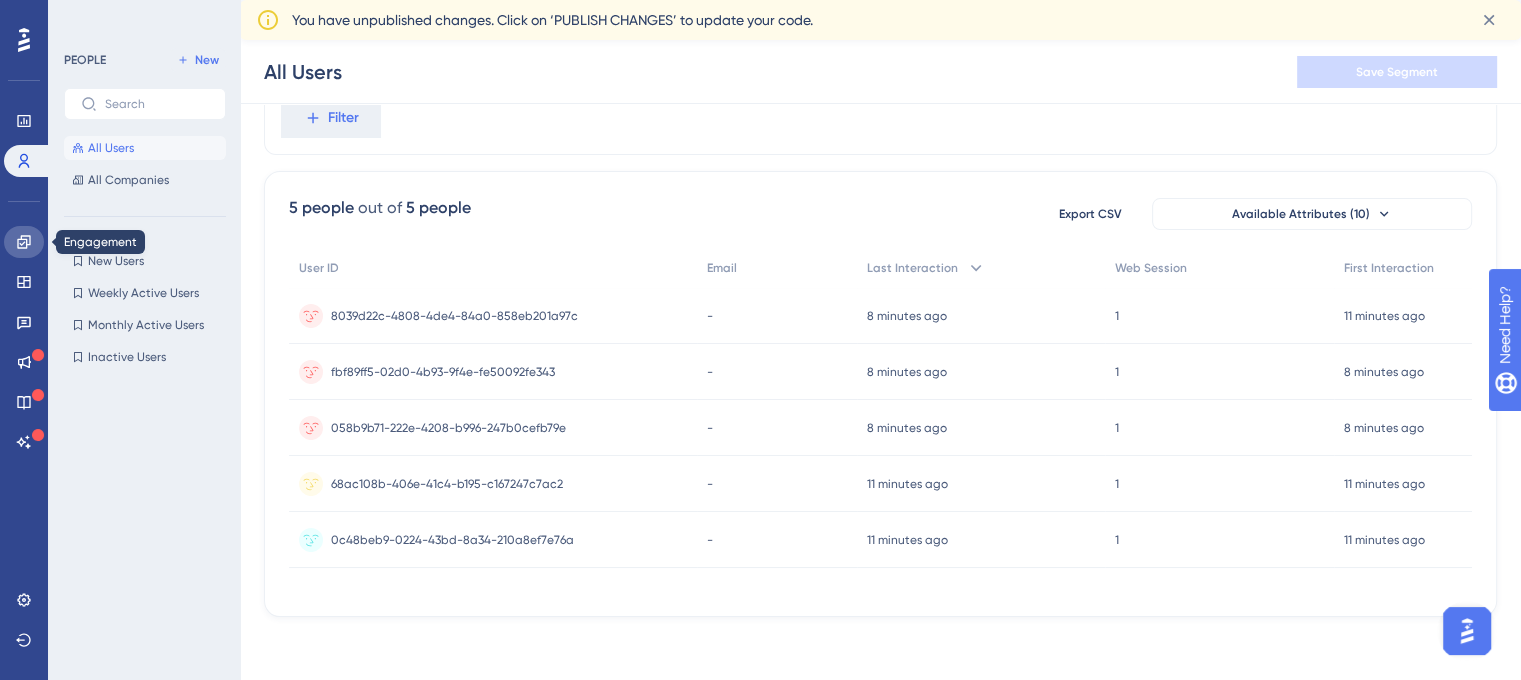 click at bounding box center (24, 242) 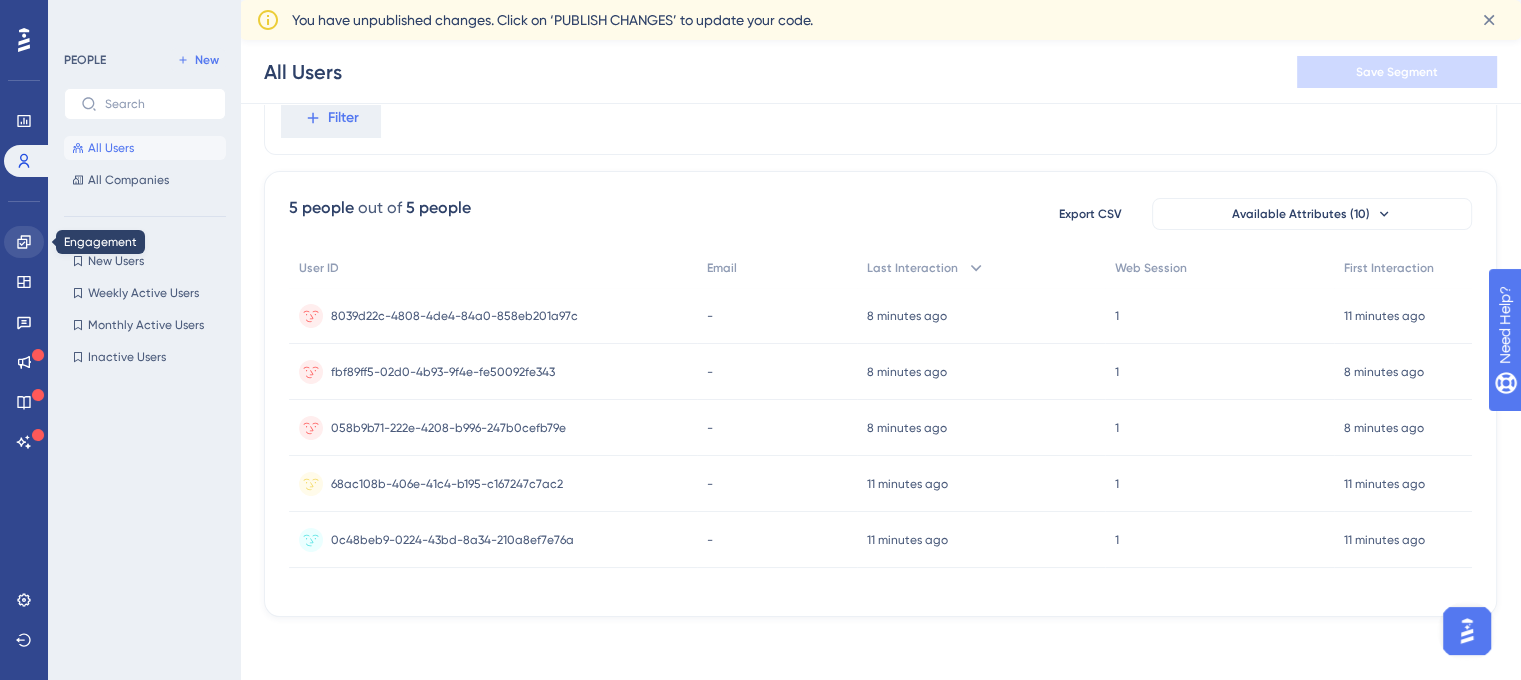 scroll, scrollTop: 0, scrollLeft: 0, axis: both 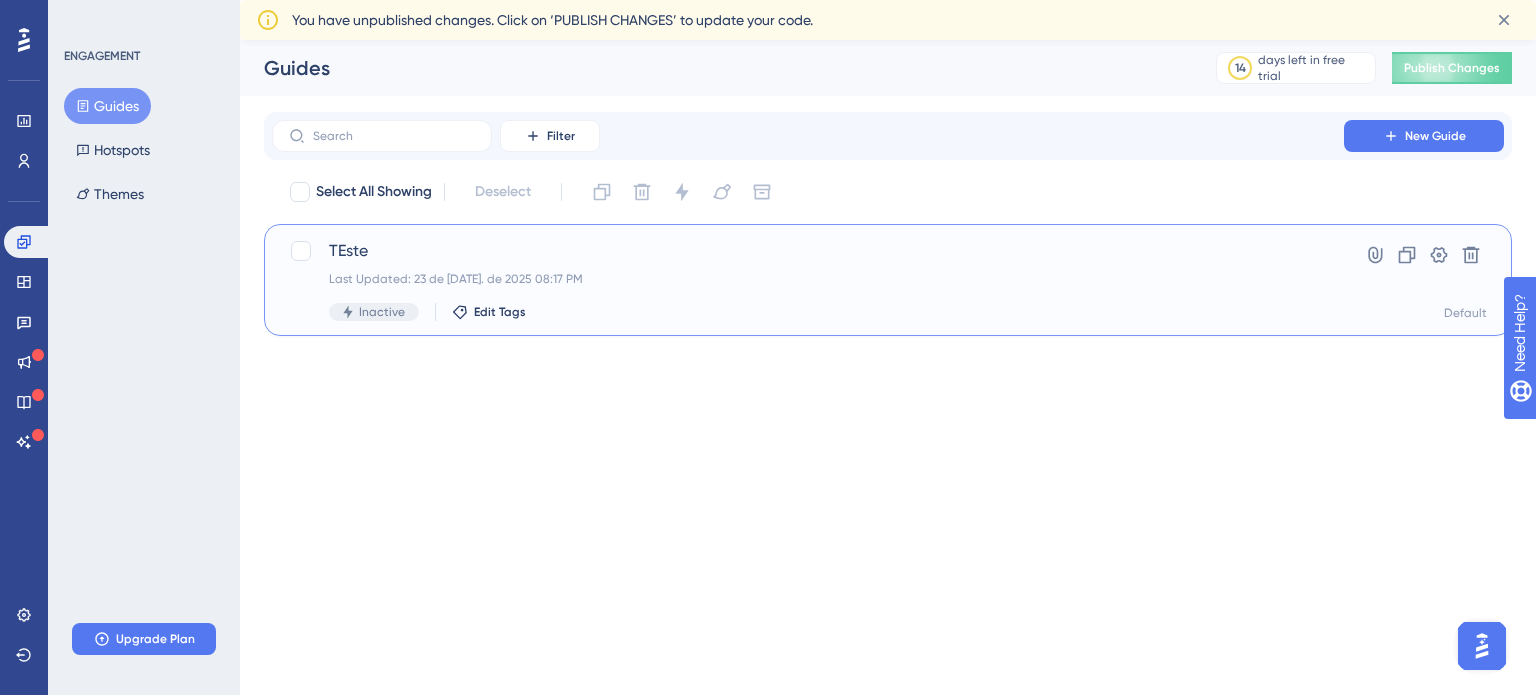 click on "TEste" at bounding box center [808, 251] 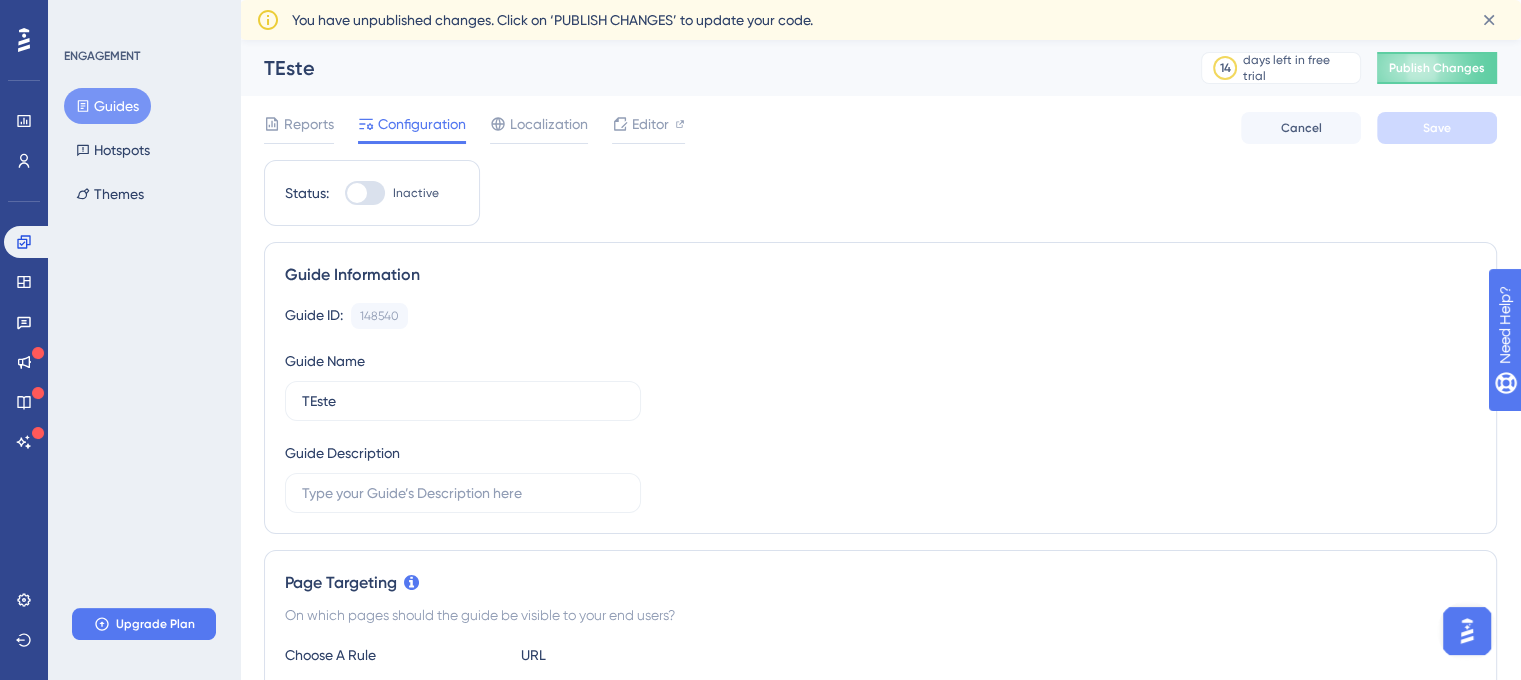 click at bounding box center [357, 193] 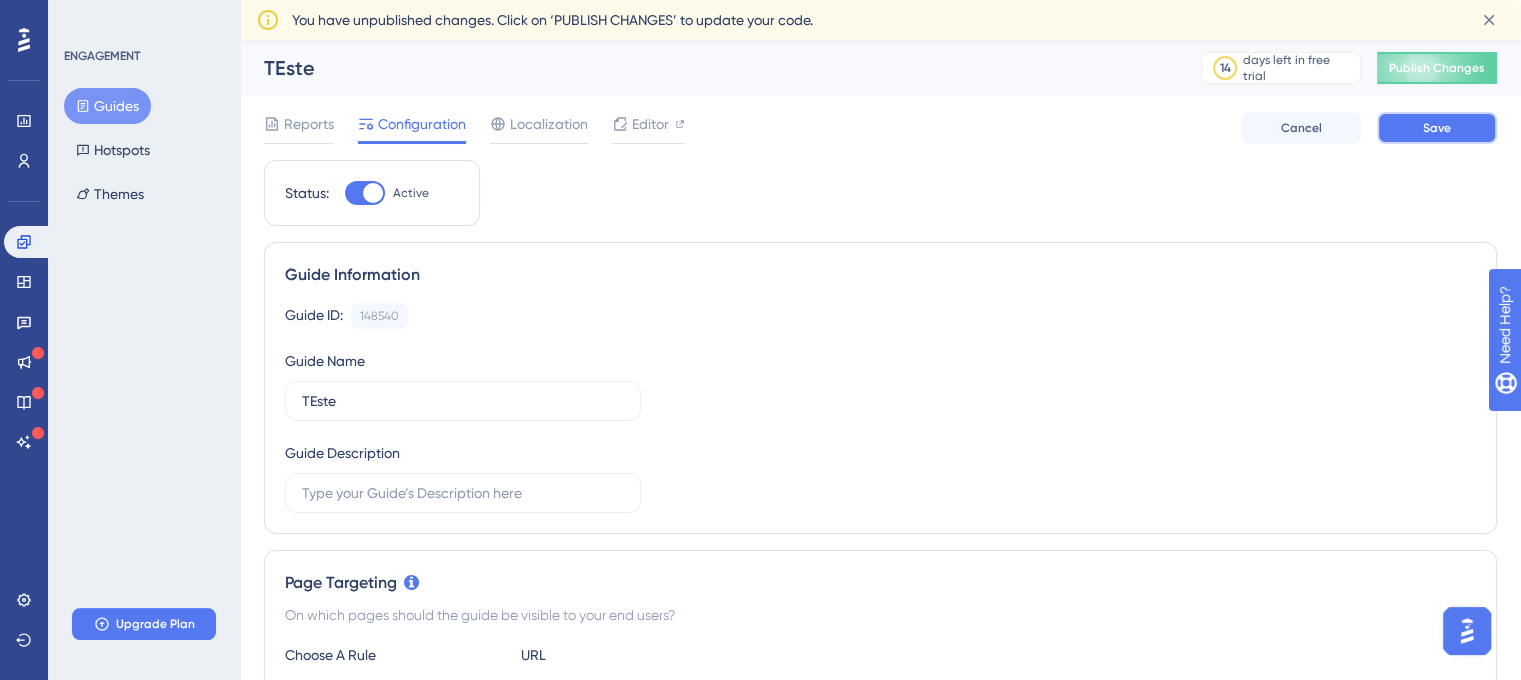 click on "Save" at bounding box center [1437, 128] 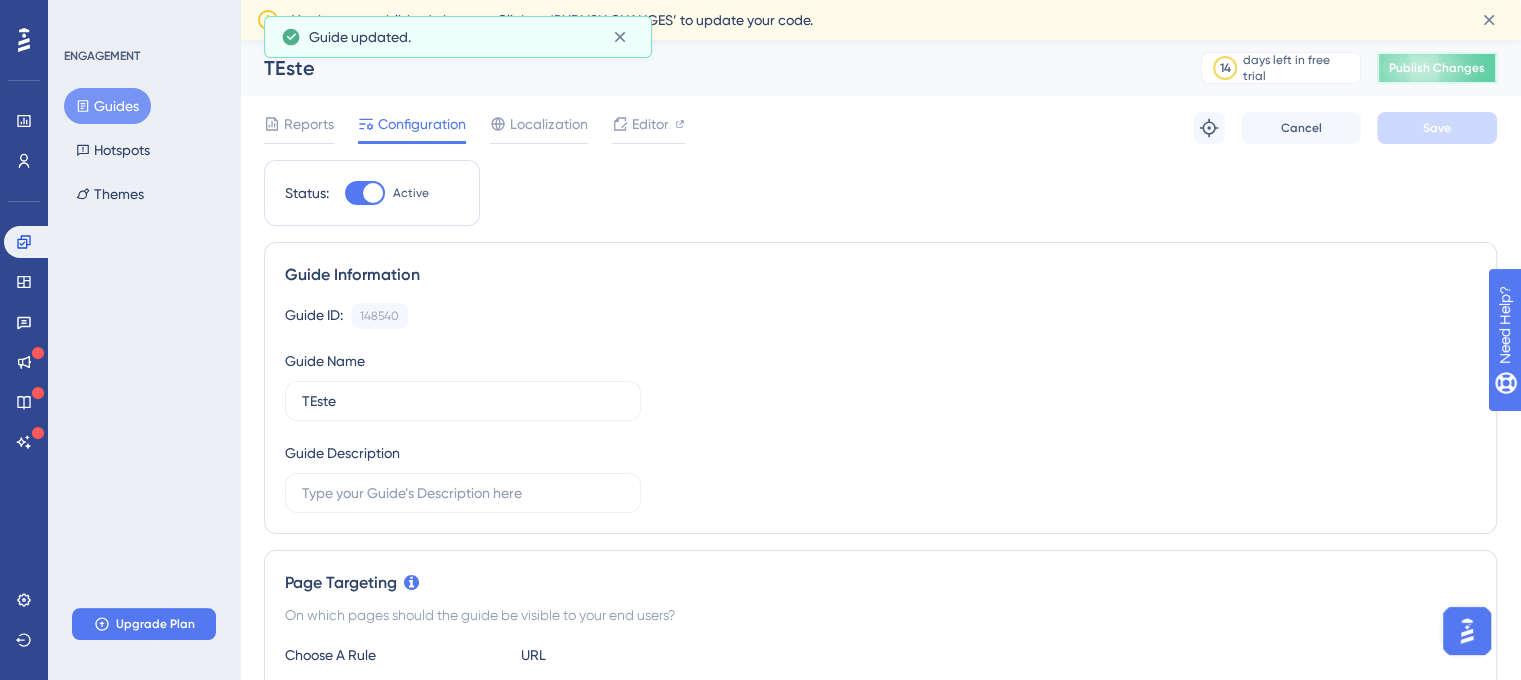 click on "Publish Changes" at bounding box center (1437, 68) 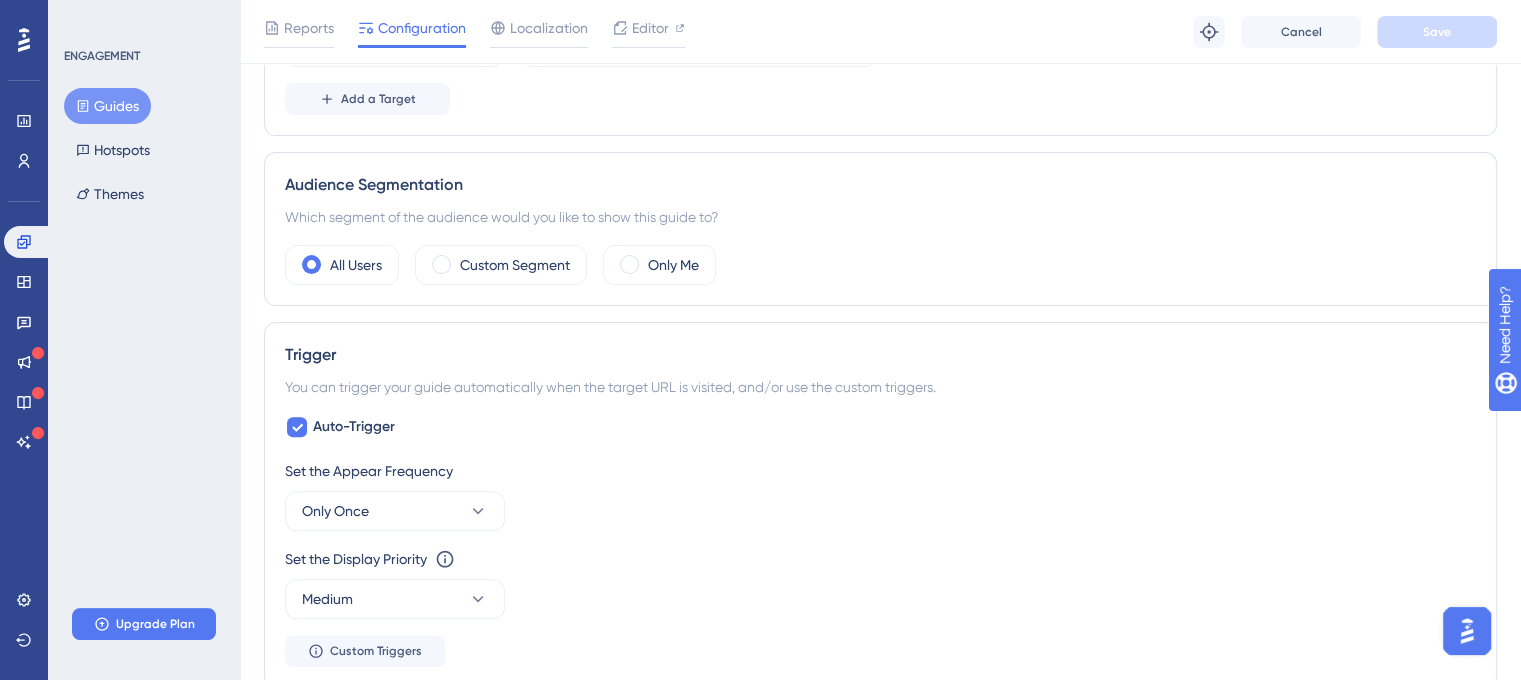 scroll, scrollTop: 446, scrollLeft: 0, axis: vertical 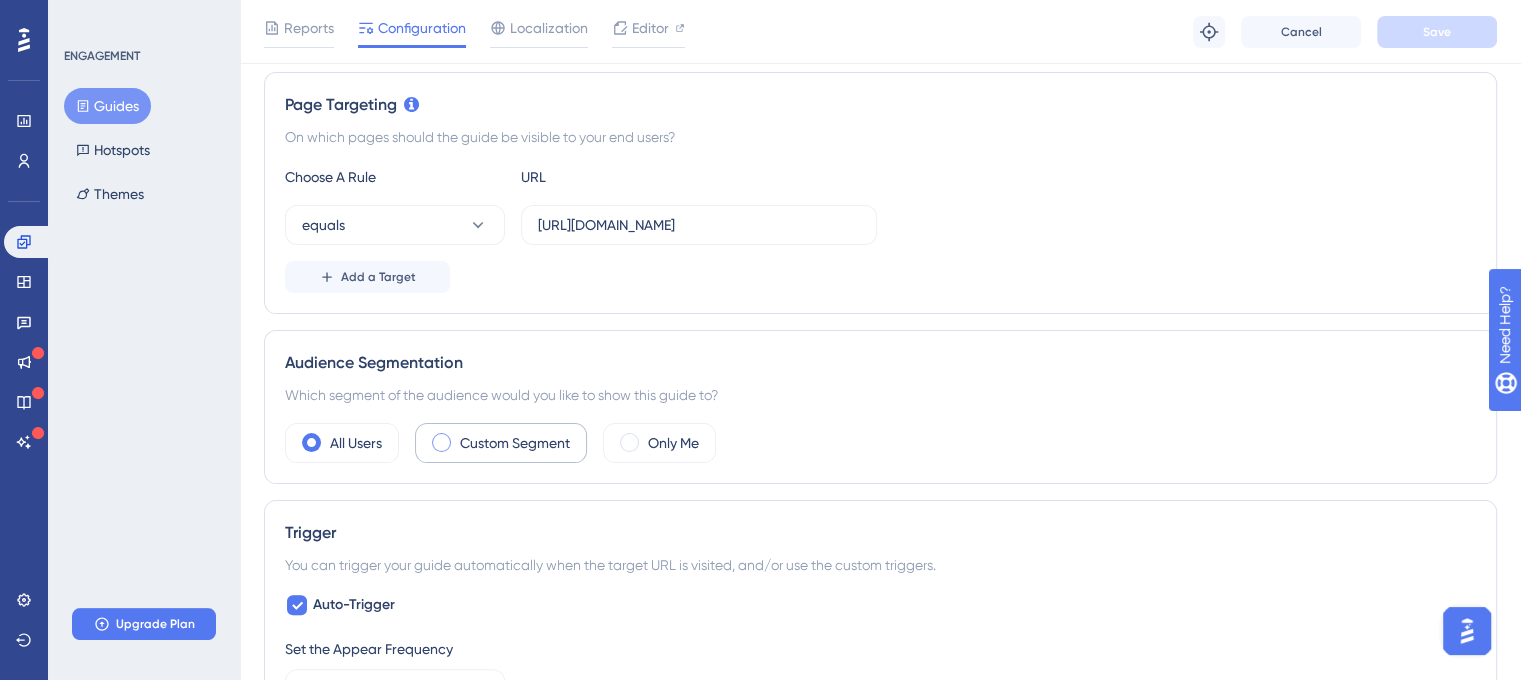 click on "Custom Segment" at bounding box center [501, 443] 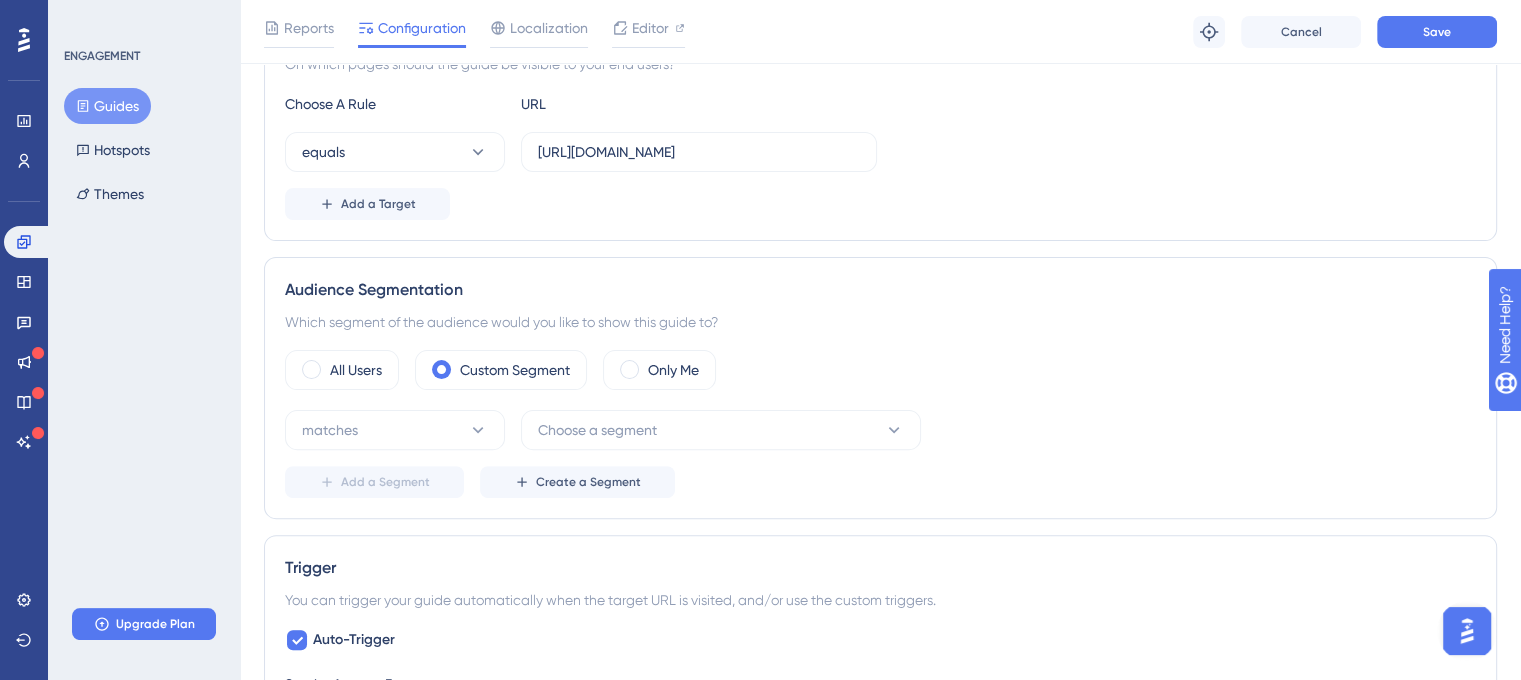scroll, scrollTop: 546, scrollLeft: 0, axis: vertical 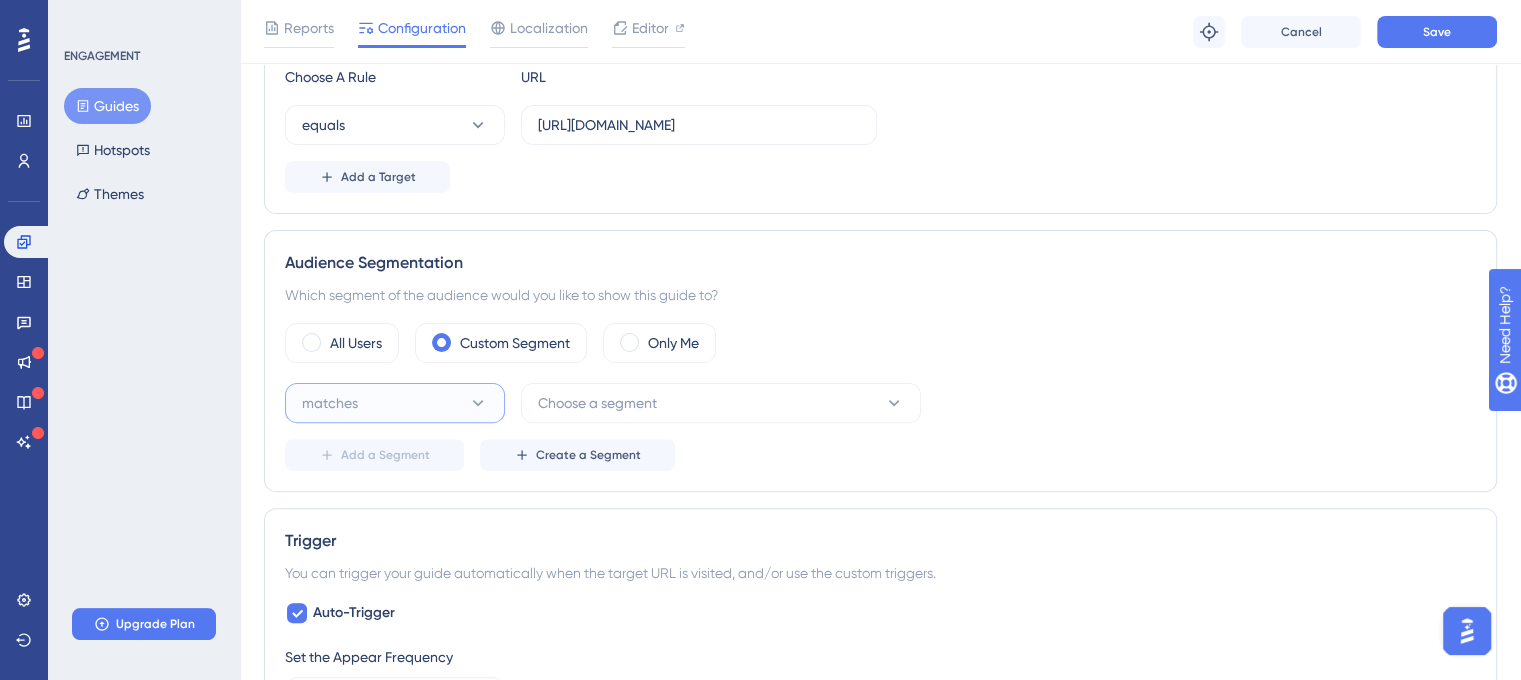 click 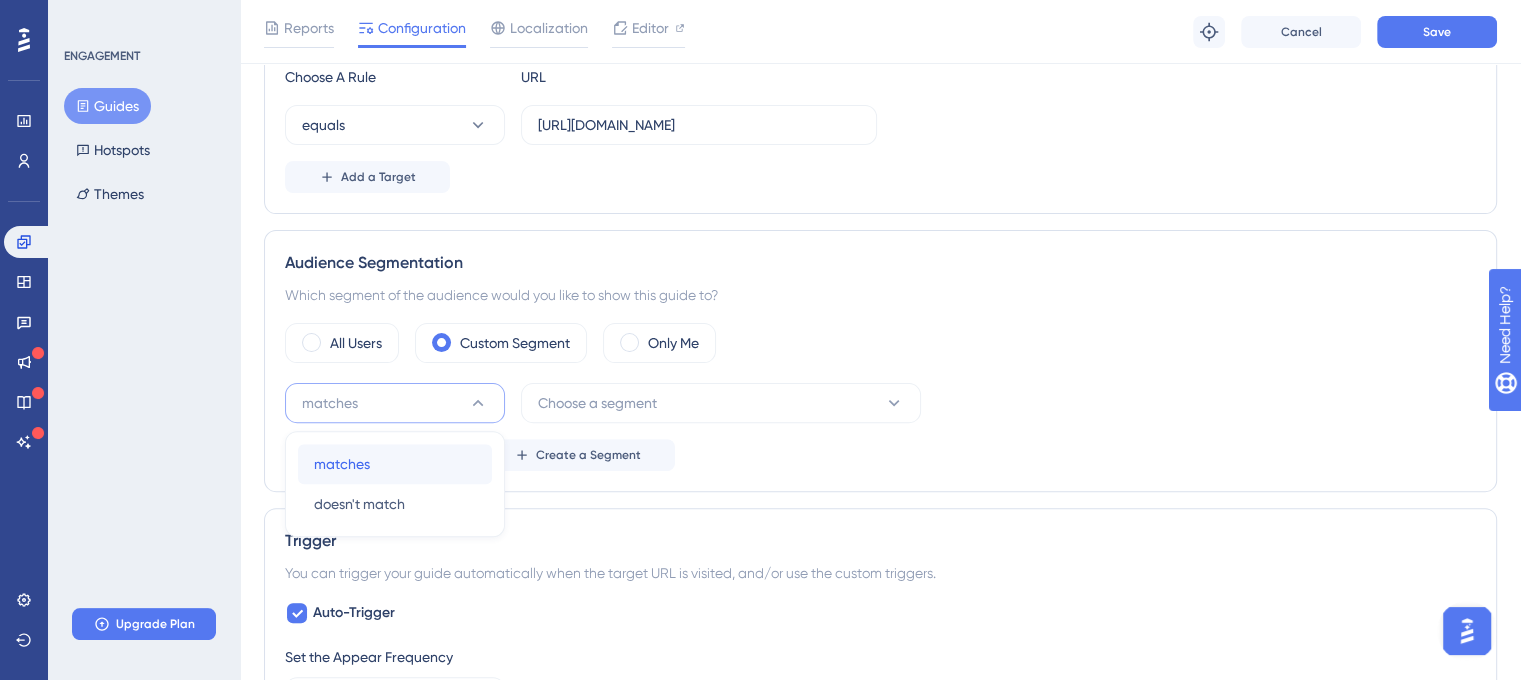 click on "matches matches" at bounding box center [395, 464] 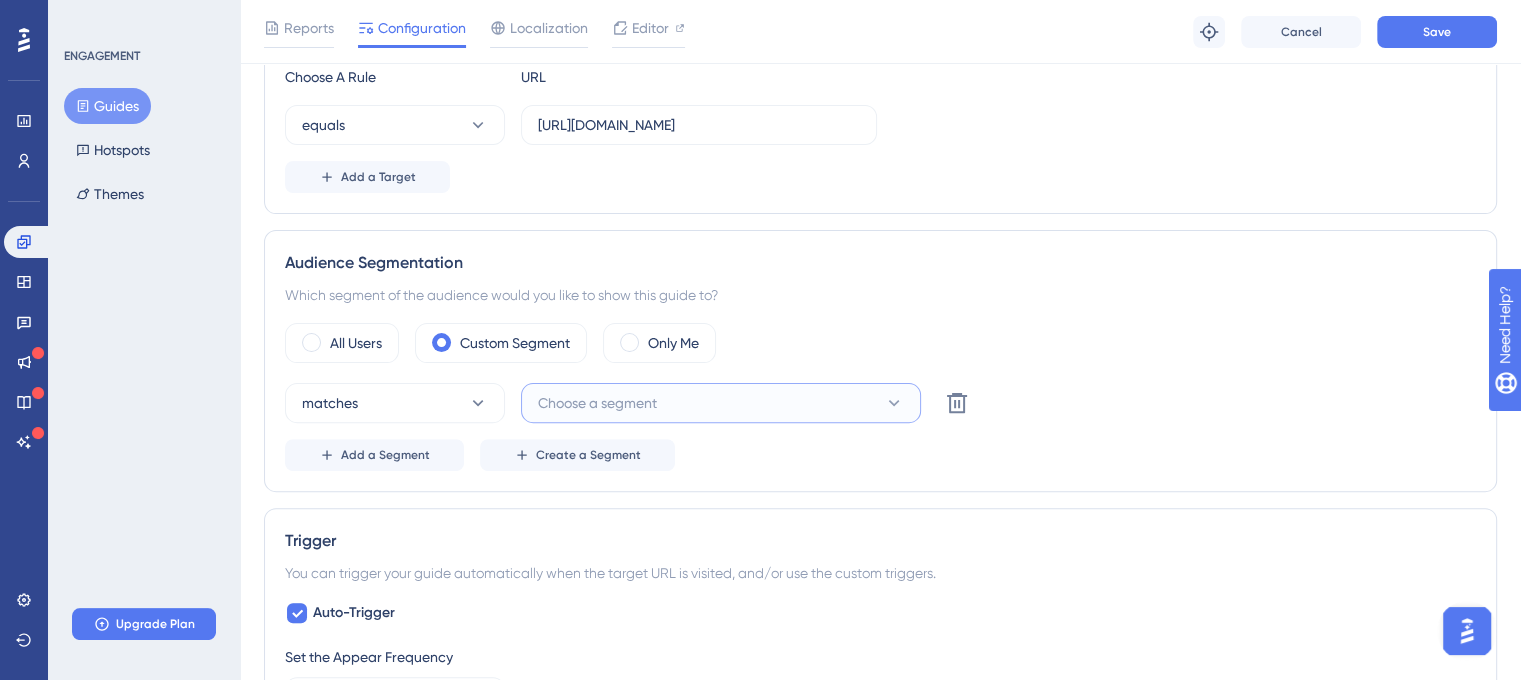 click on "Choose a segment" at bounding box center (597, 403) 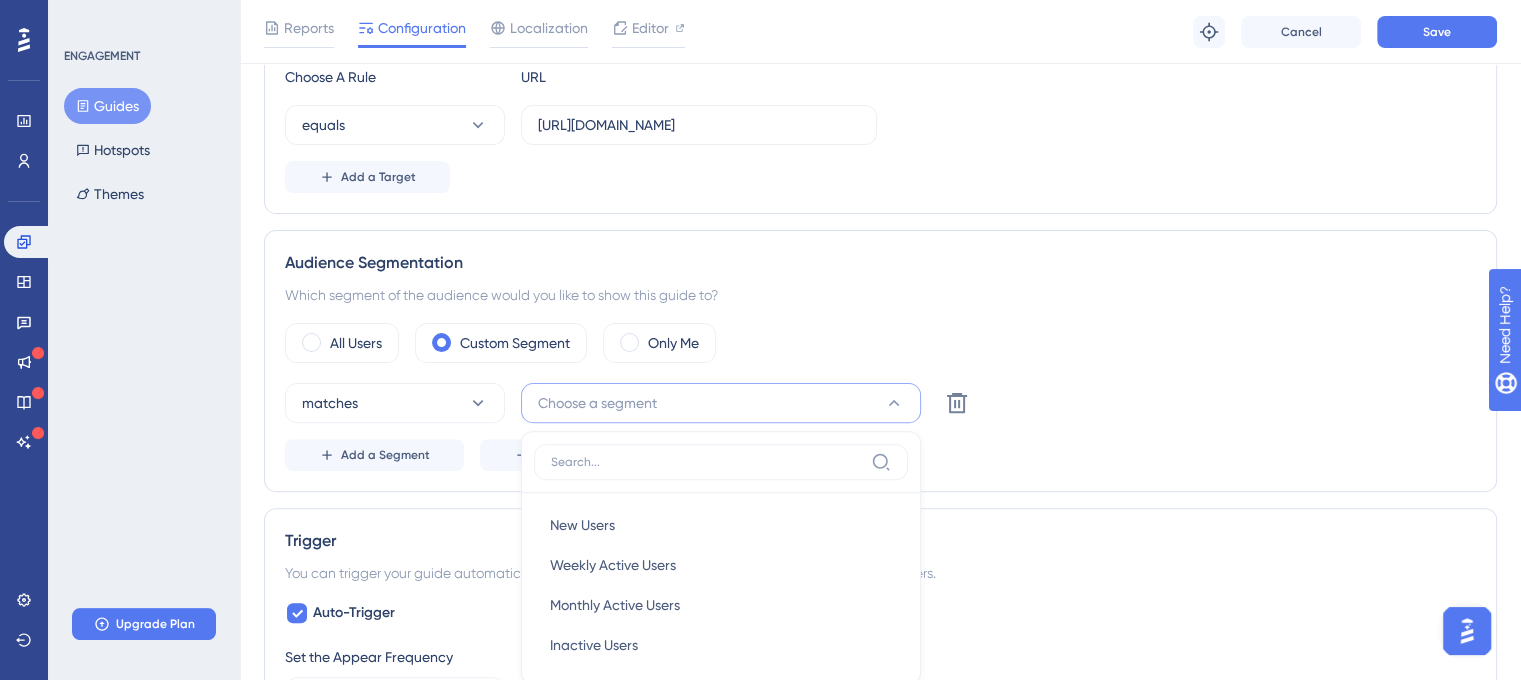 scroll, scrollTop: 760, scrollLeft: 0, axis: vertical 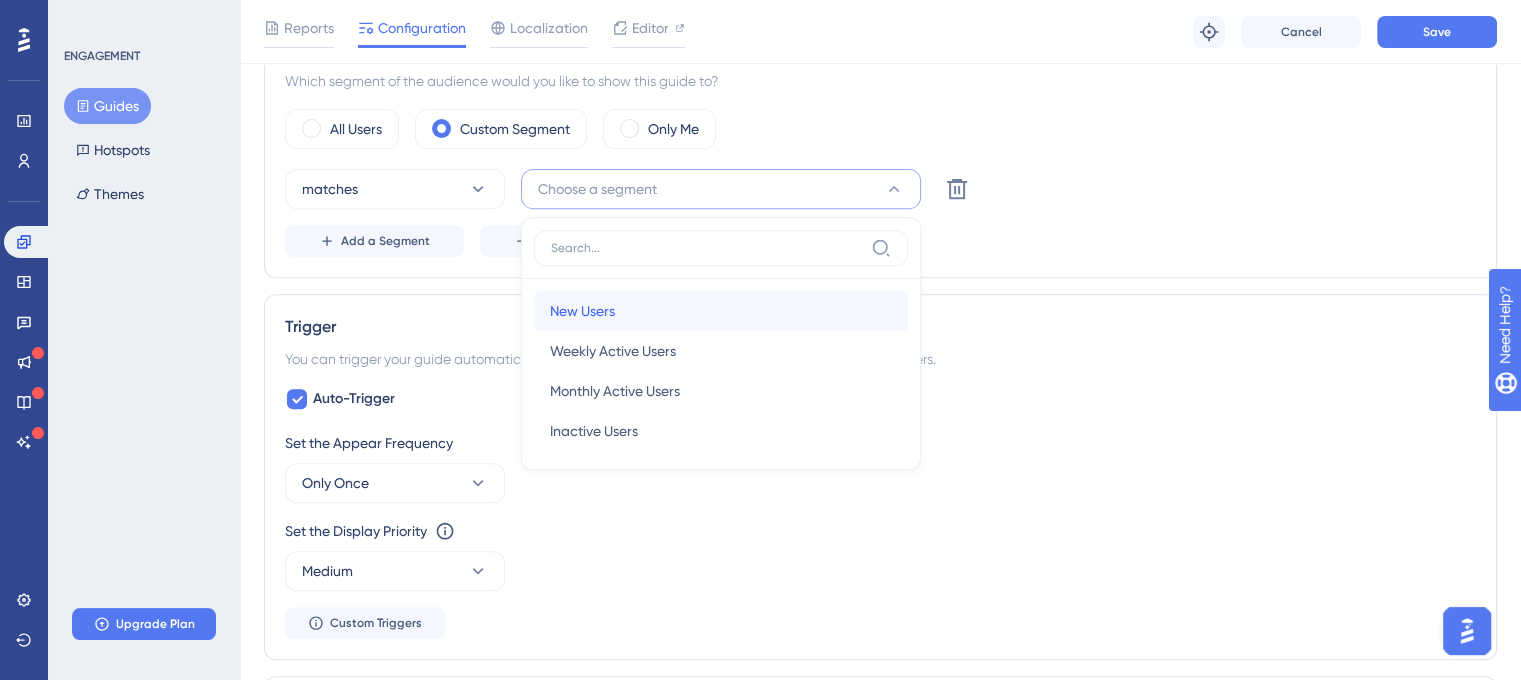 click on "New Users New Users" at bounding box center (721, 311) 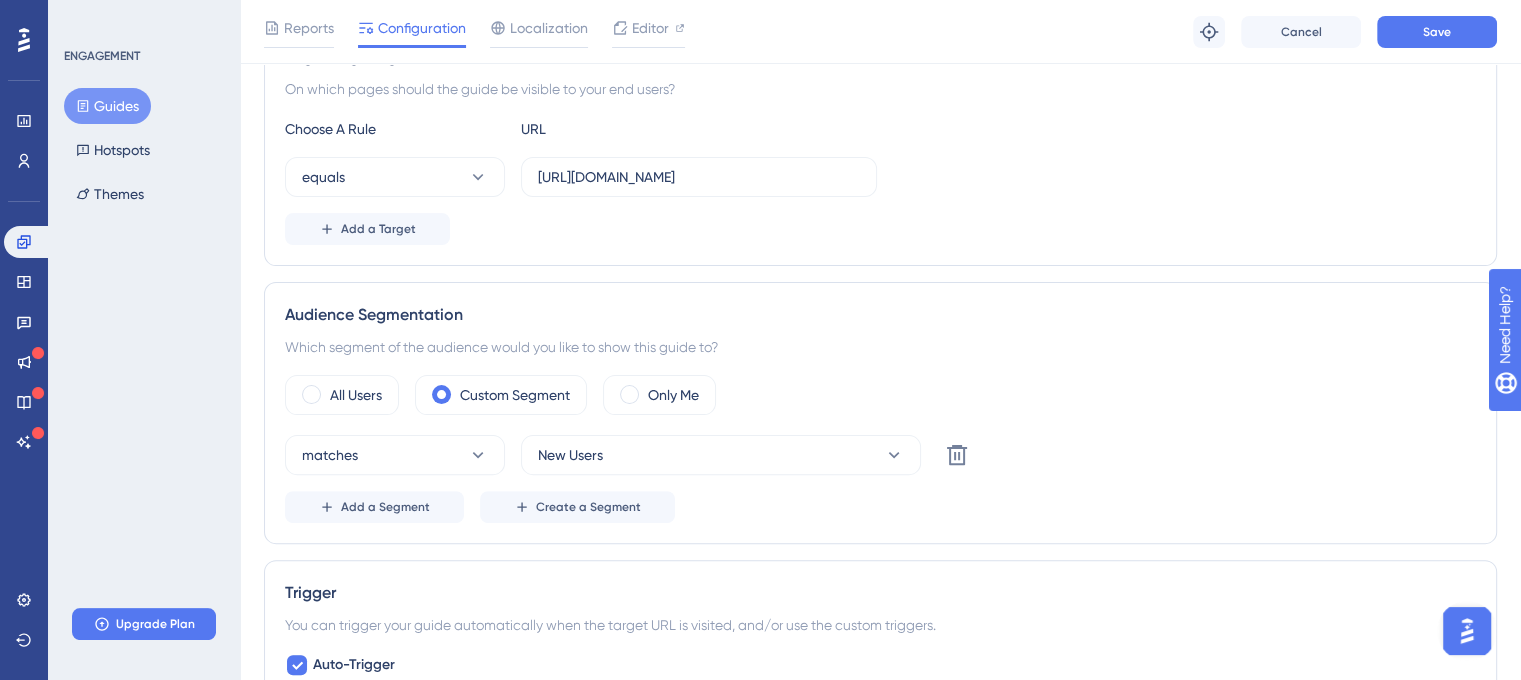 scroll, scrollTop: 260, scrollLeft: 0, axis: vertical 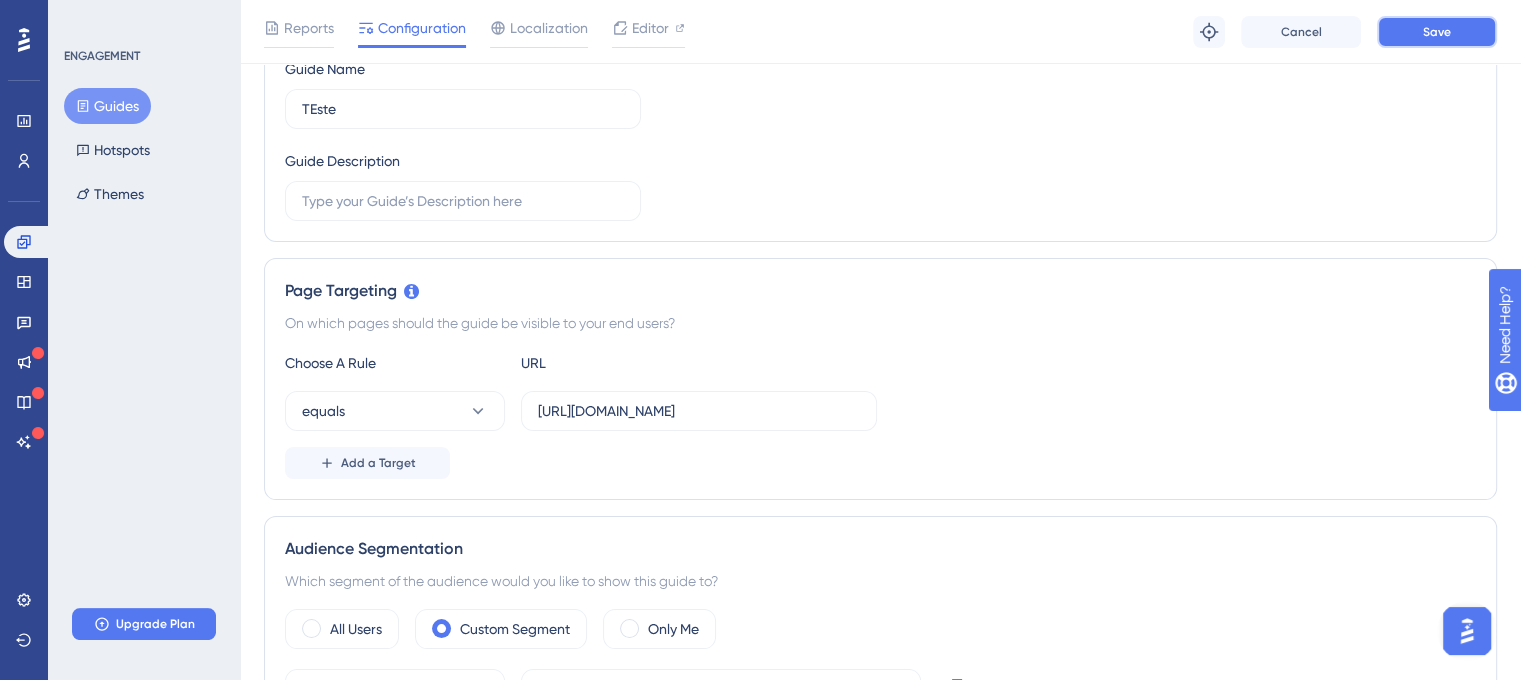 click on "Save" at bounding box center [1437, 32] 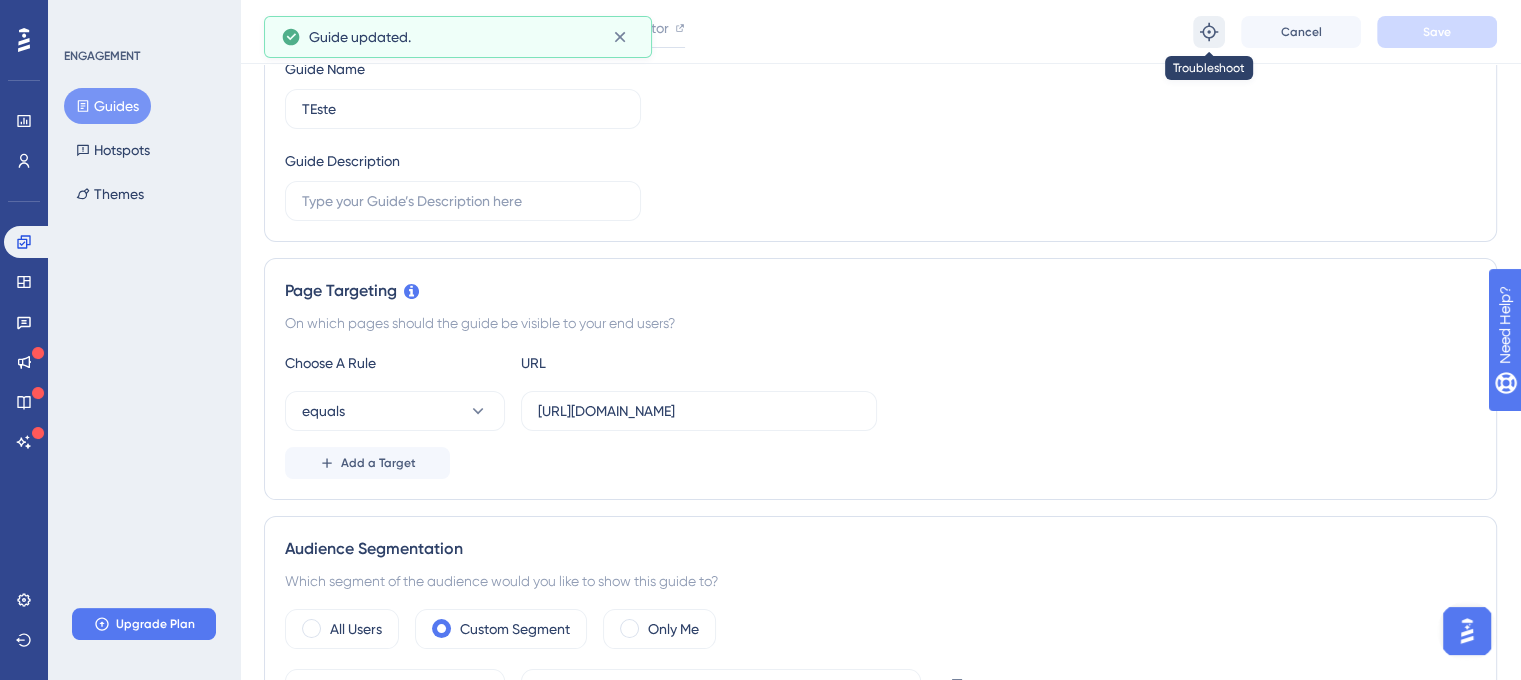 click 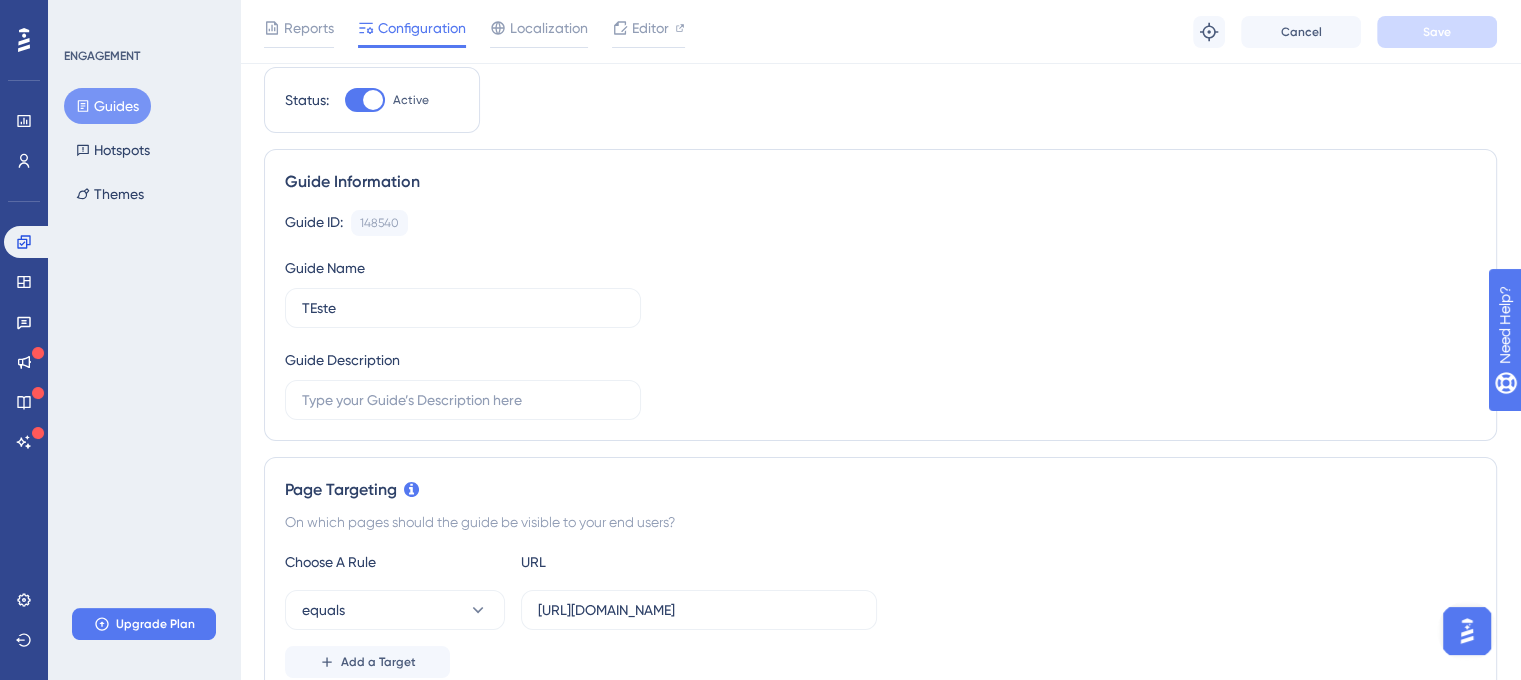 scroll, scrollTop: 60, scrollLeft: 0, axis: vertical 